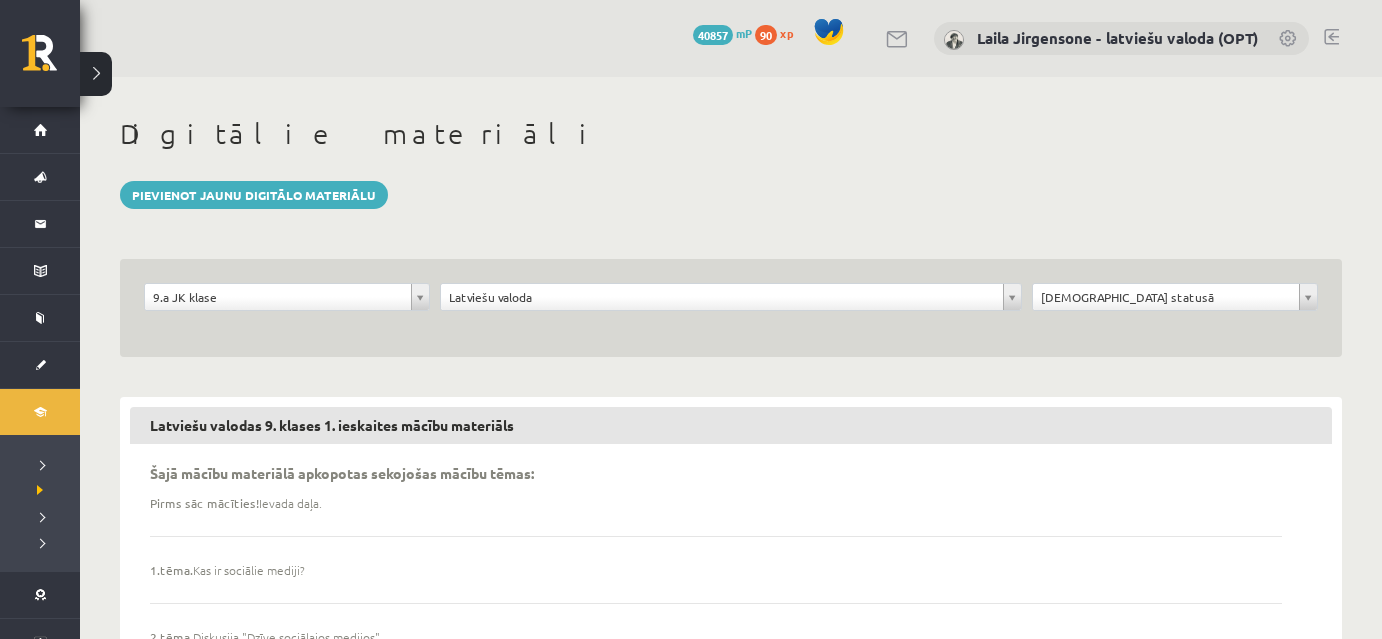 scroll, scrollTop: 1247, scrollLeft: 0, axis: vertical 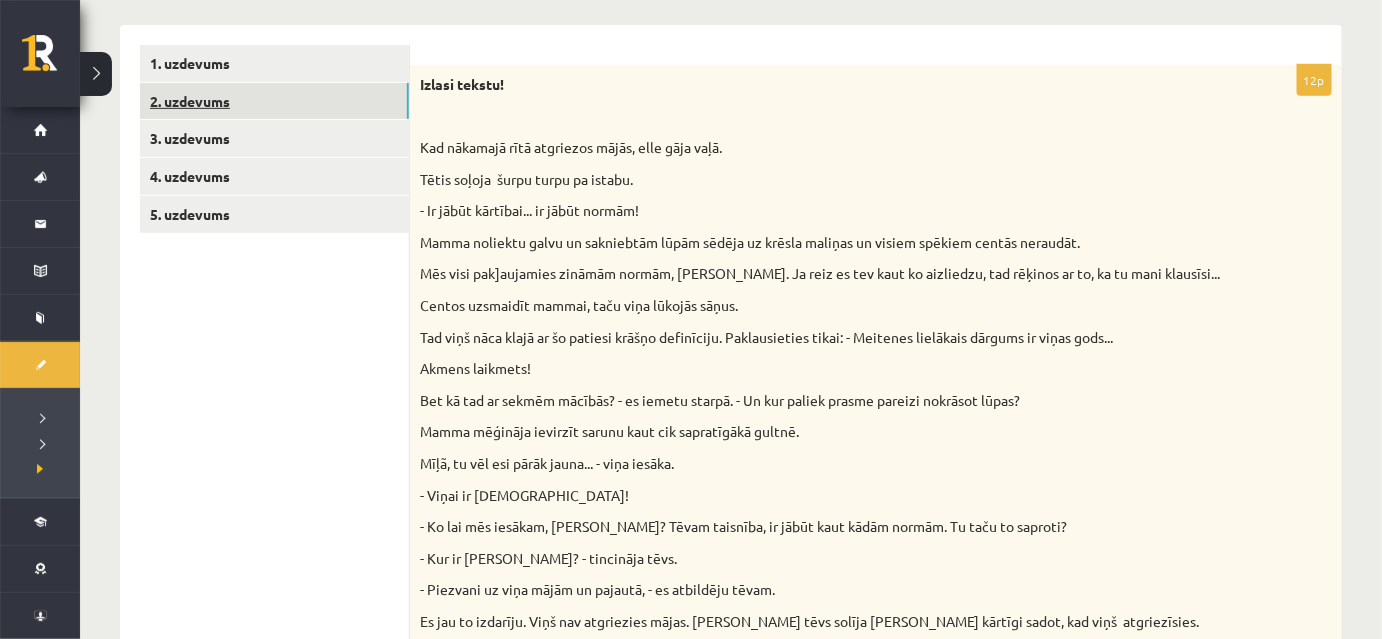 click on "2. uzdevums" at bounding box center [274, 101] 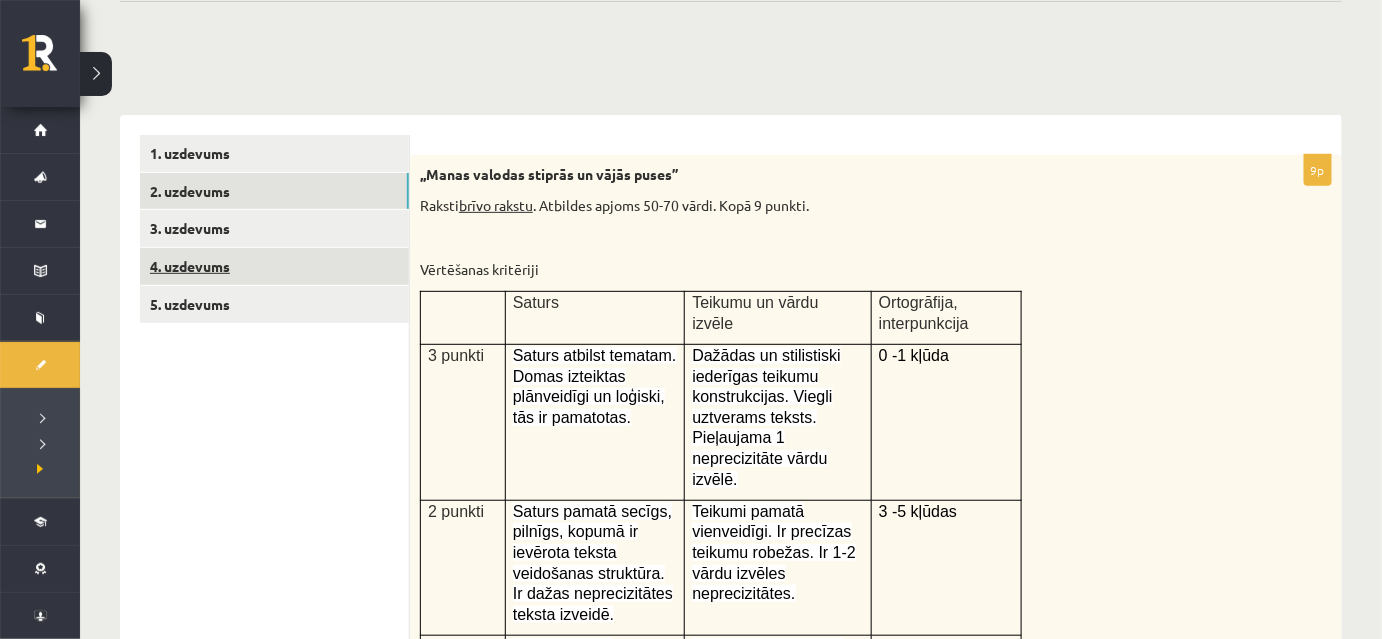 scroll, scrollTop: 181, scrollLeft: 0, axis: vertical 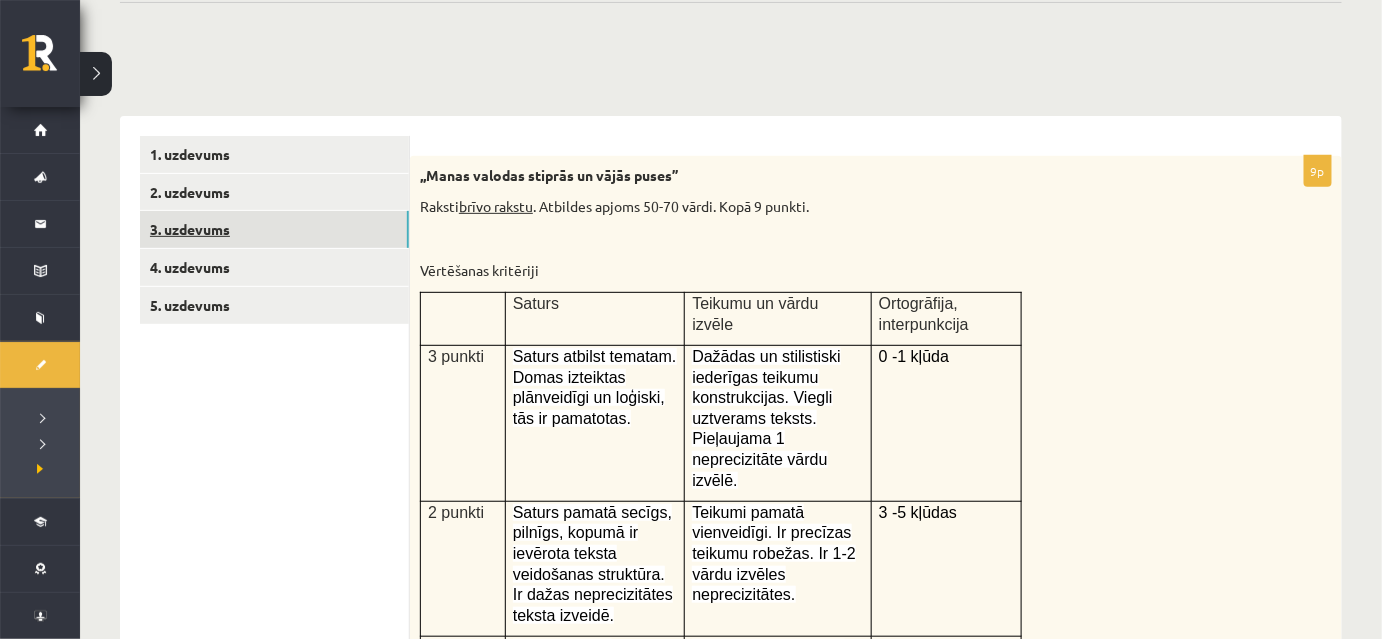 click on "3. uzdevums" at bounding box center [274, 229] 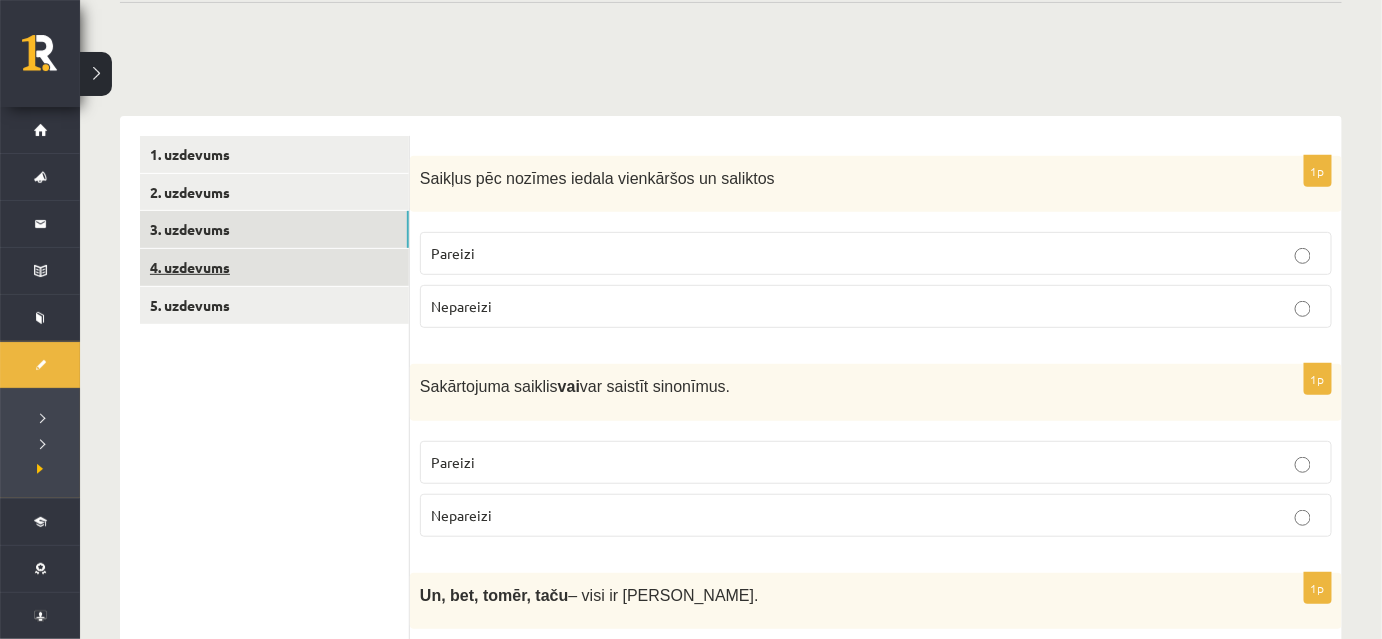 click on "4. uzdevums" at bounding box center [274, 267] 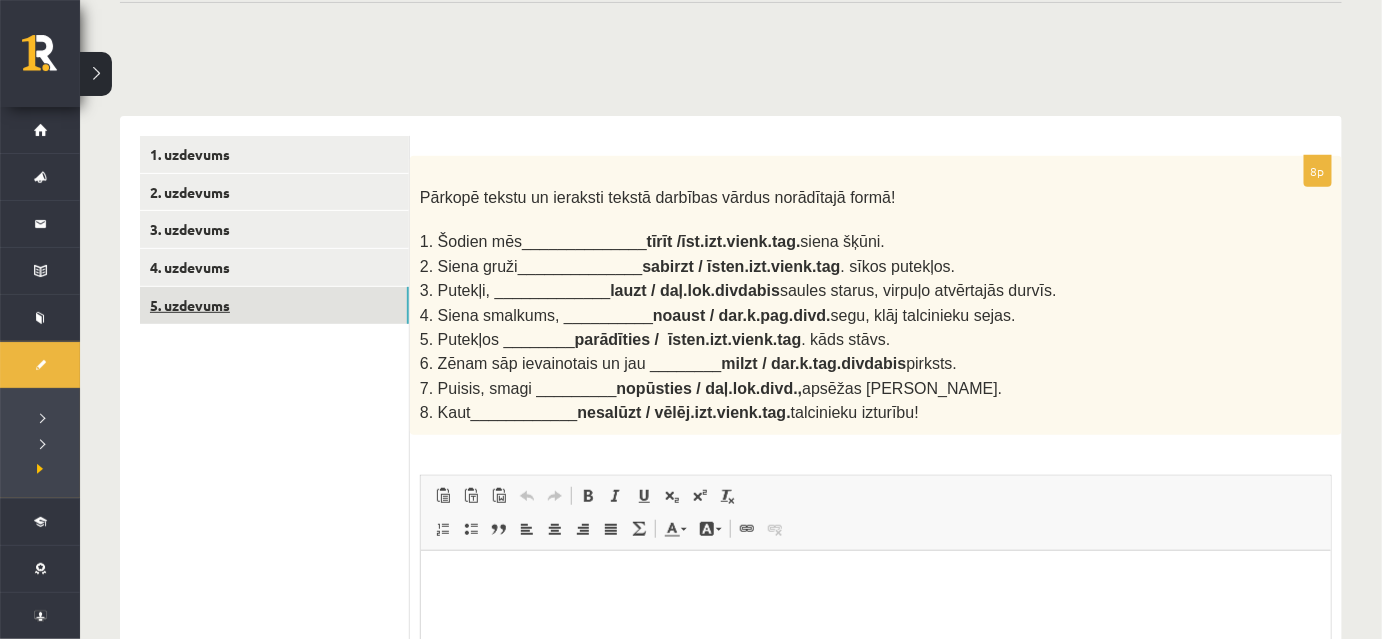 click on "5. uzdevums" at bounding box center [274, 305] 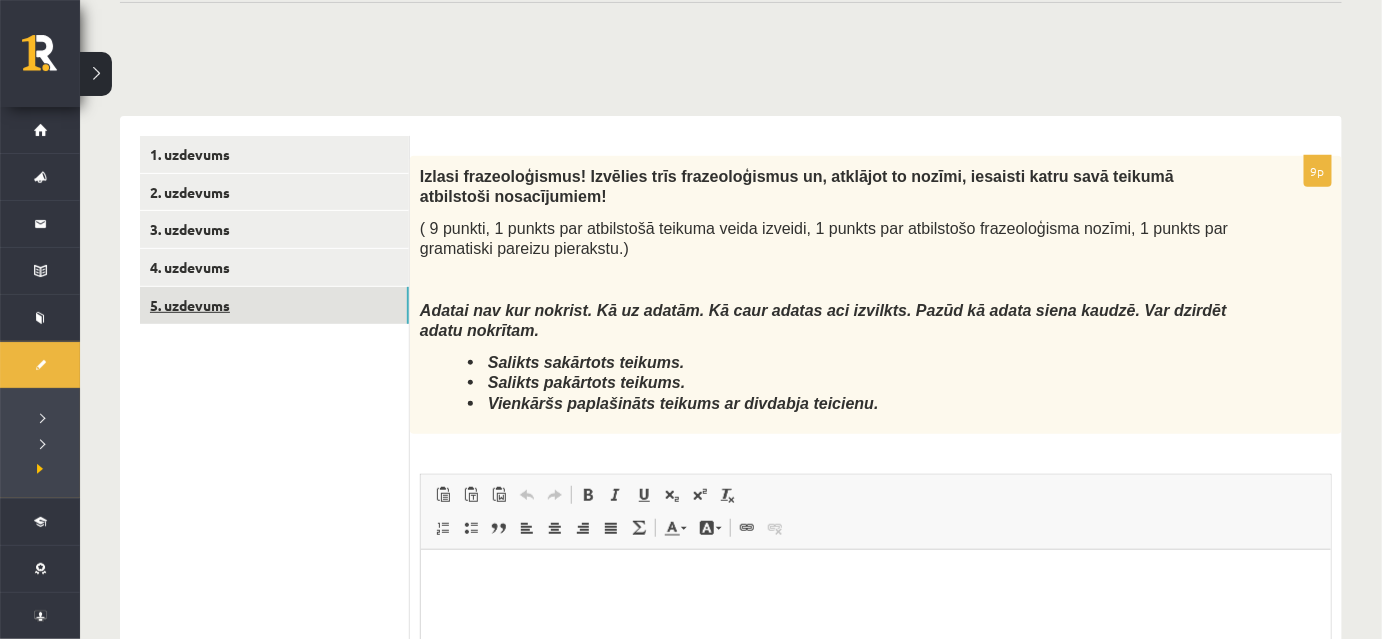 scroll, scrollTop: 0, scrollLeft: 0, axis: both 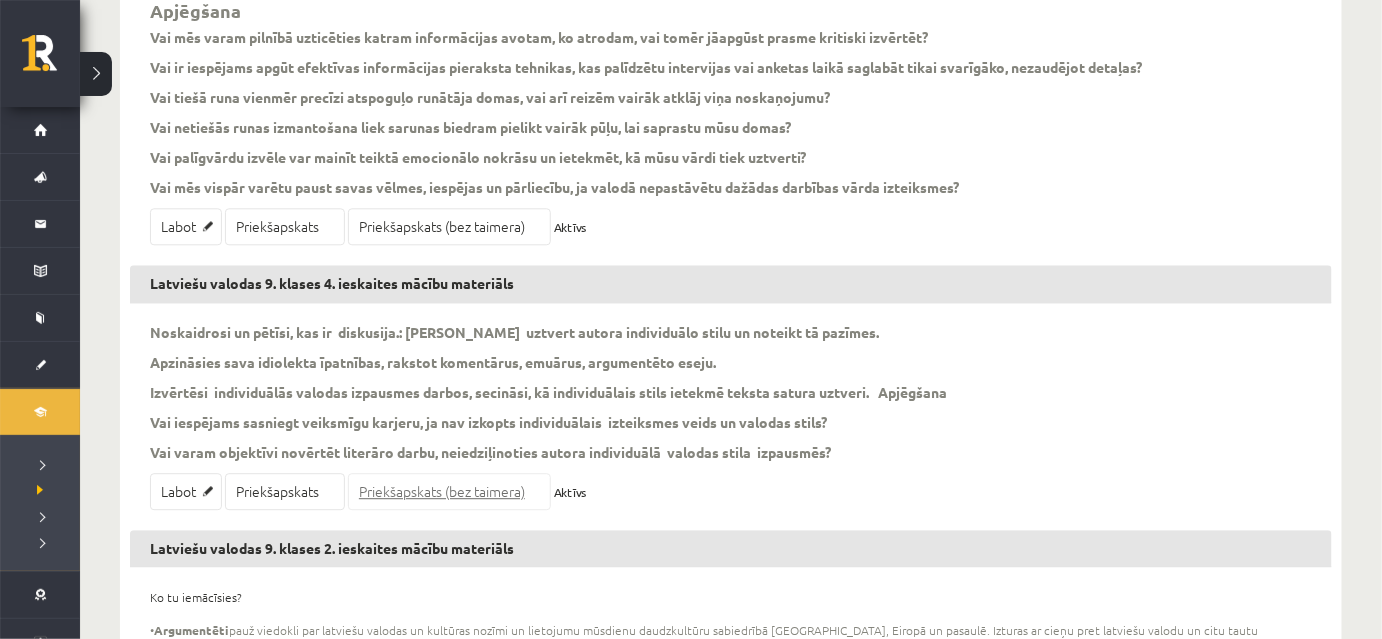 click on "Priekšapskats (bez taimera)" at bounding box center (449, 491) 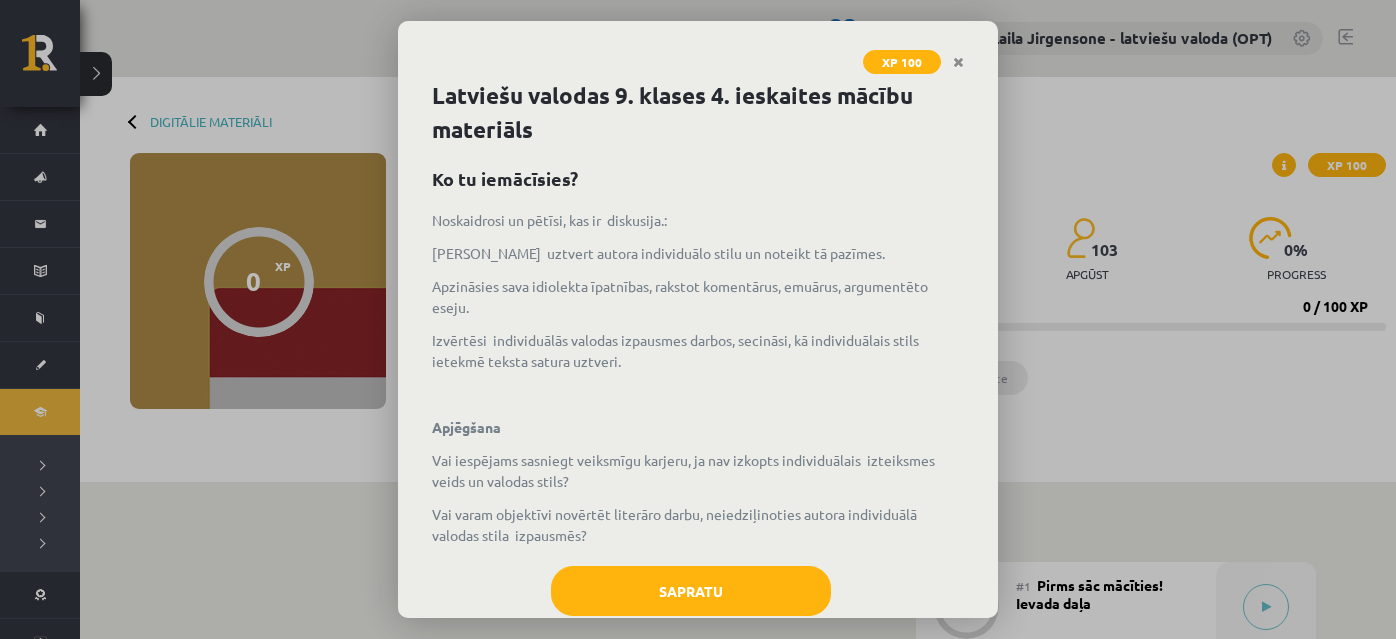 scroll, scrollTop: 0, scrollLeft: 0, axis: both 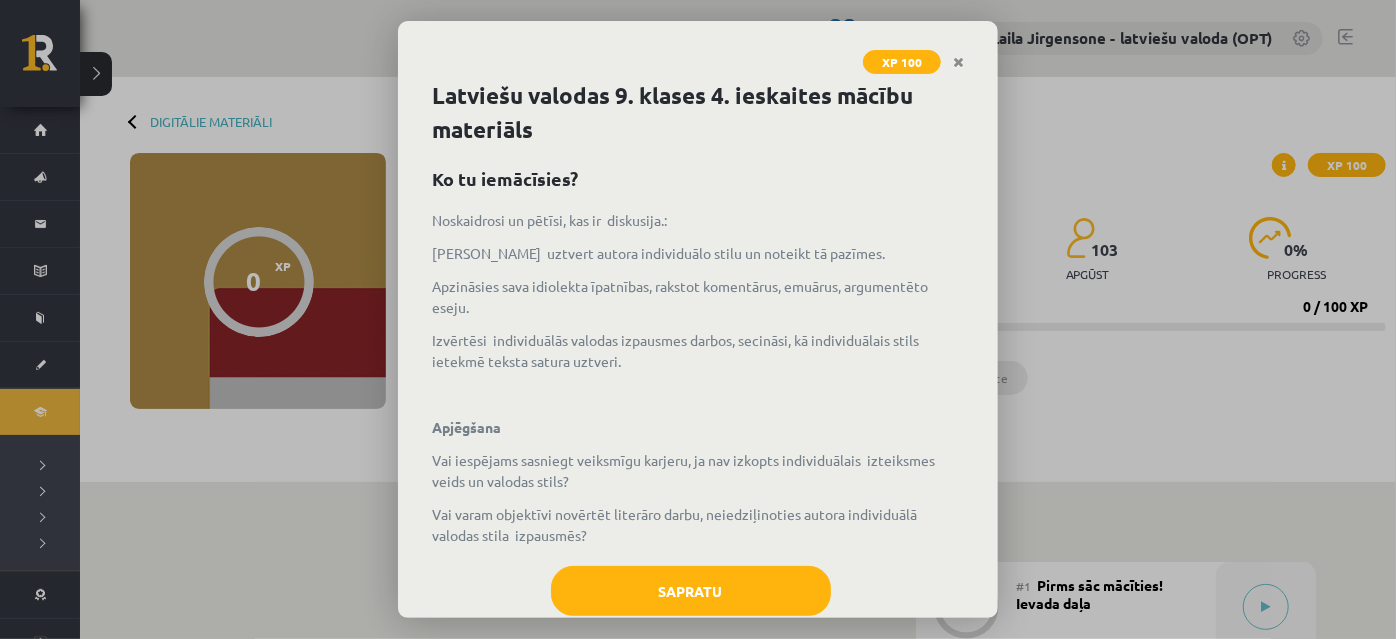 drag, startPoint x: 429, startPoint y: 174, endPoint x: 693, endPoint y: 362, distance: 324.09875 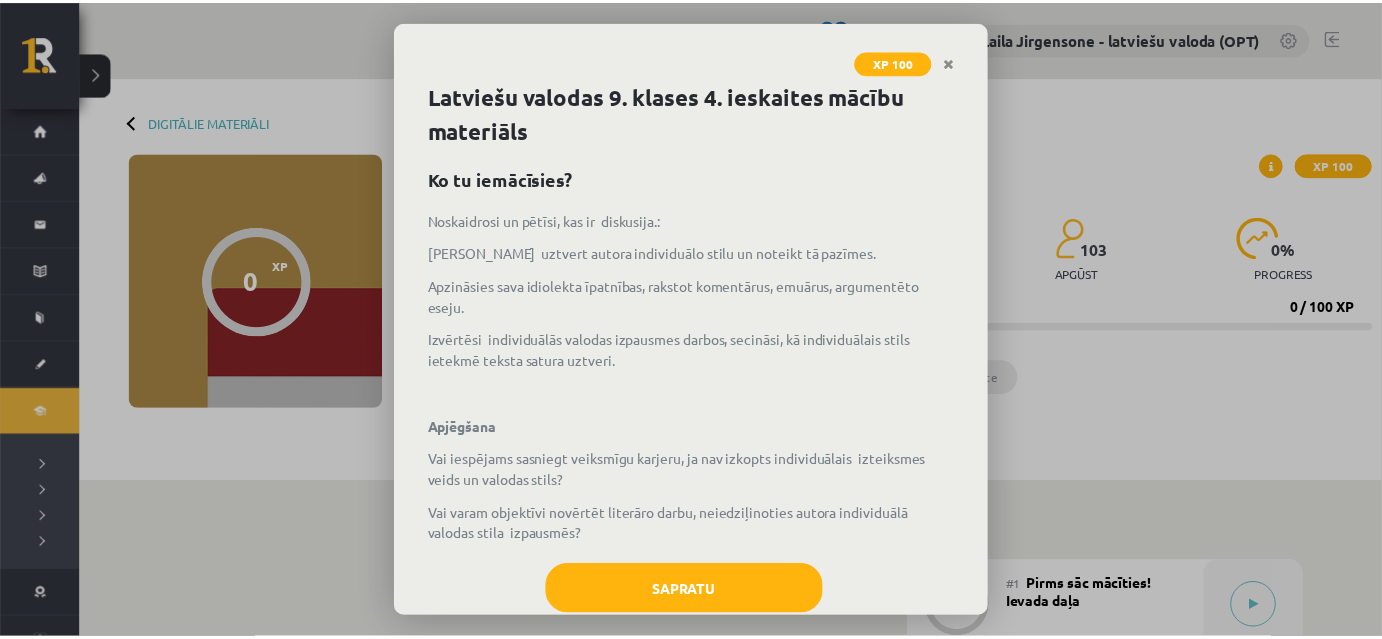 scroll, scrollTop: 45, scrollLeft: 0, axis: vertical 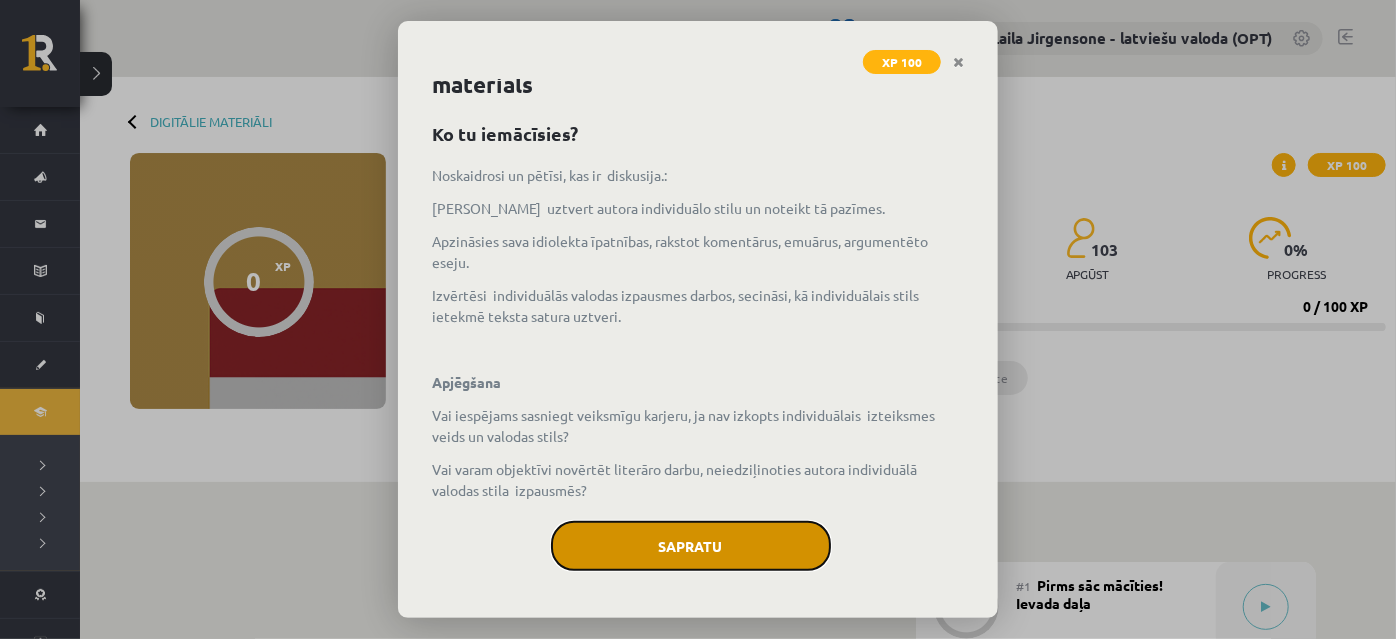 click on "Sapratu" 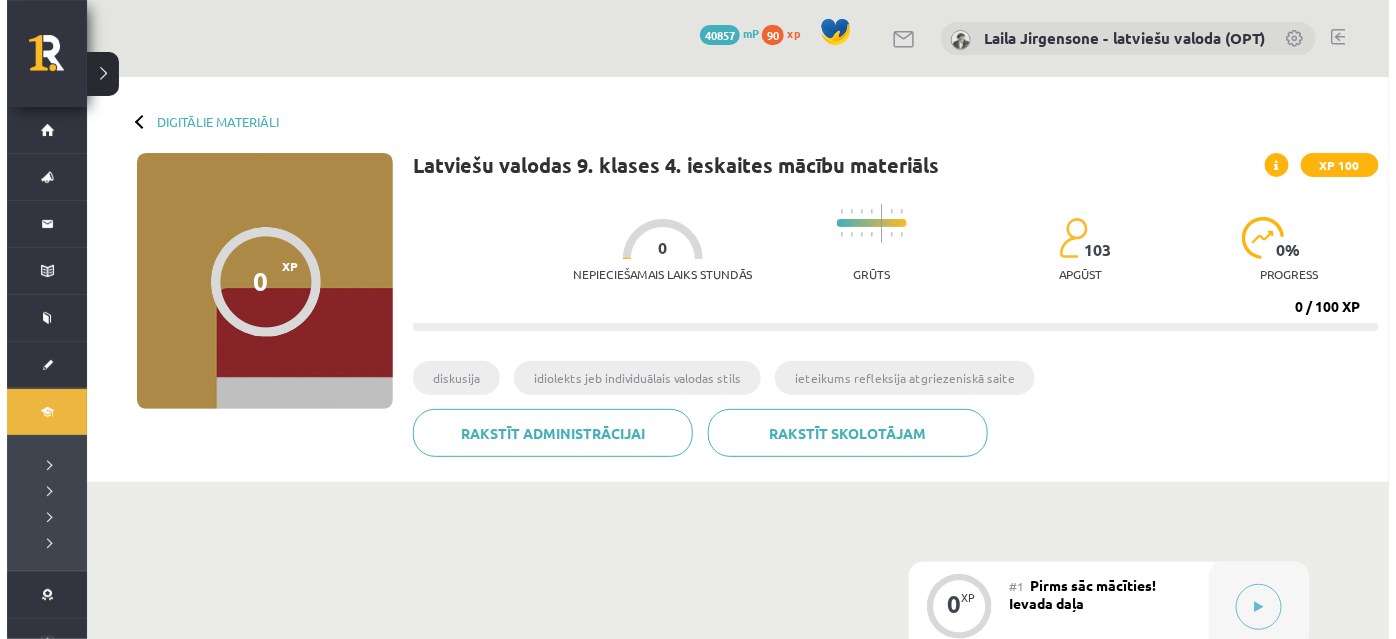 scroll, scrollTop: 272, scrollLeft: 0, axis: vertical 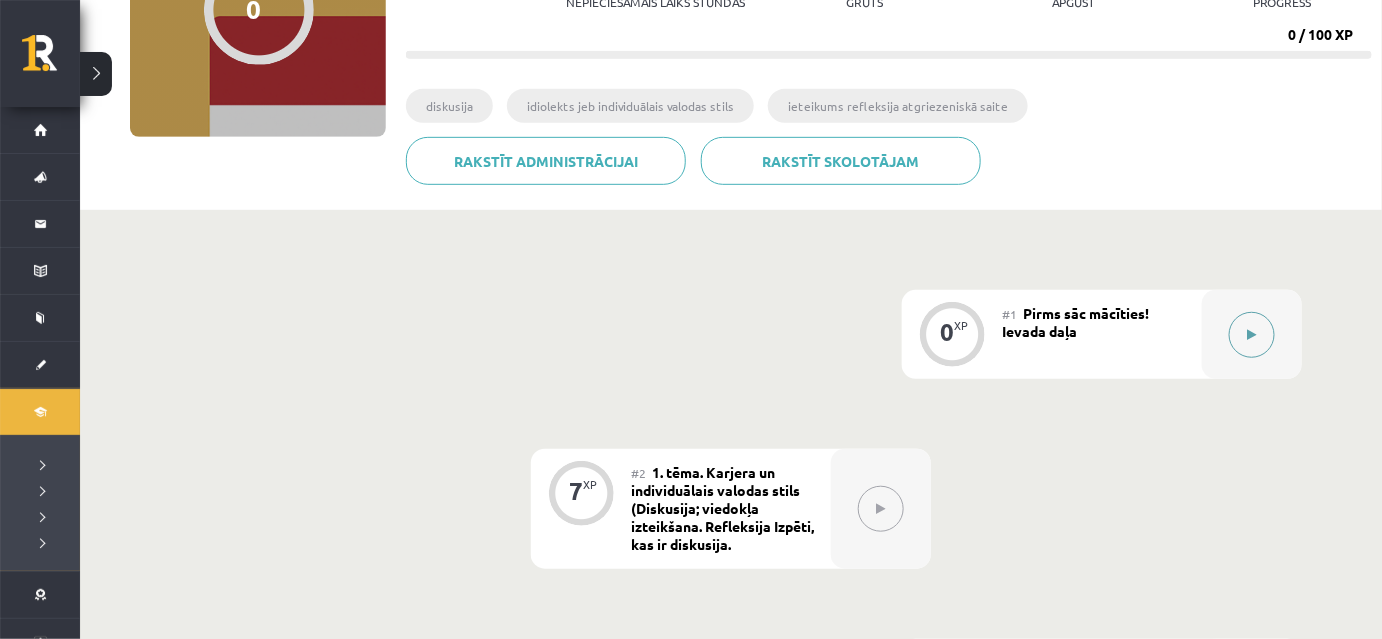 click 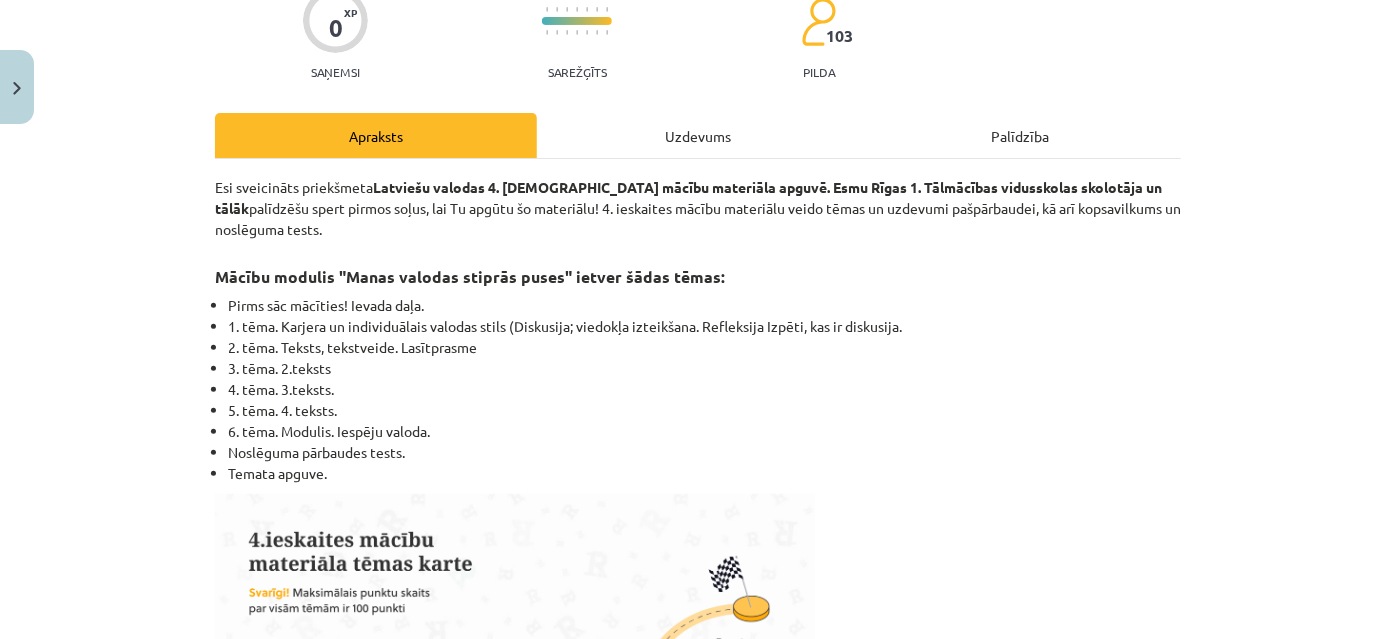 scroll, scrollTop: 272, scrollLeft: 0, axis: vertical 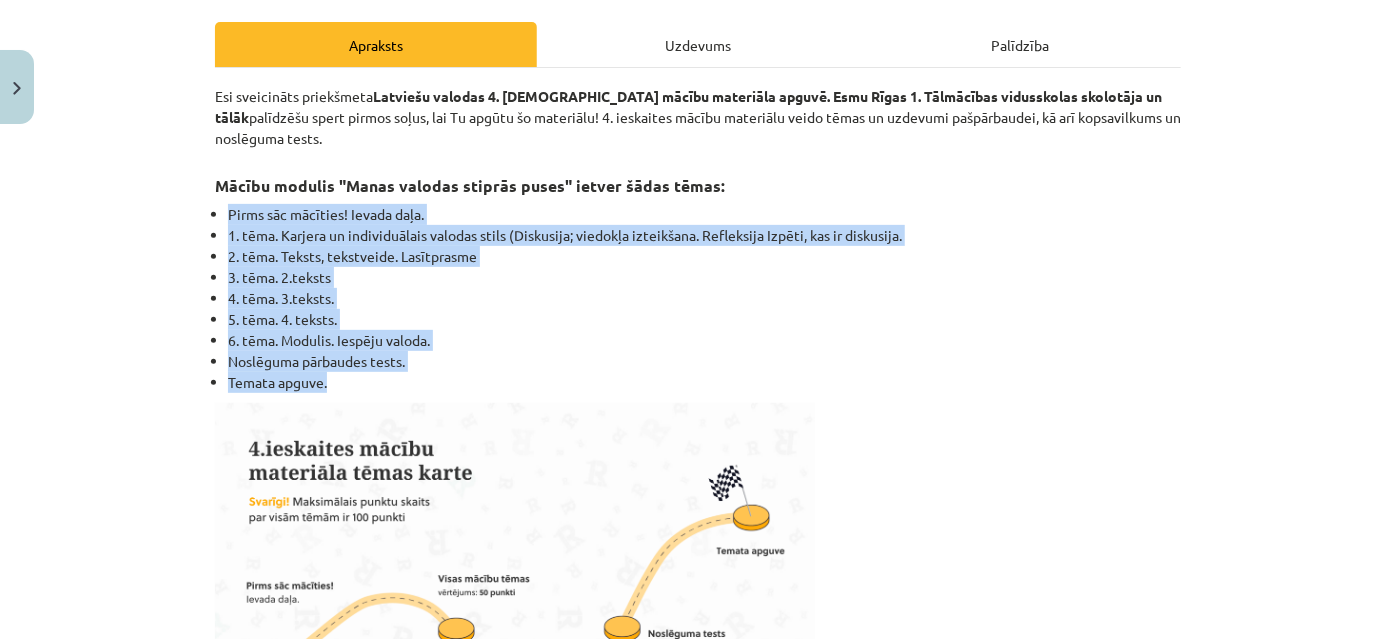 drag, startPoint x: 221, startPoint y: 212, endPoint x: 435, endPoint y: 389, distance: 277.71387 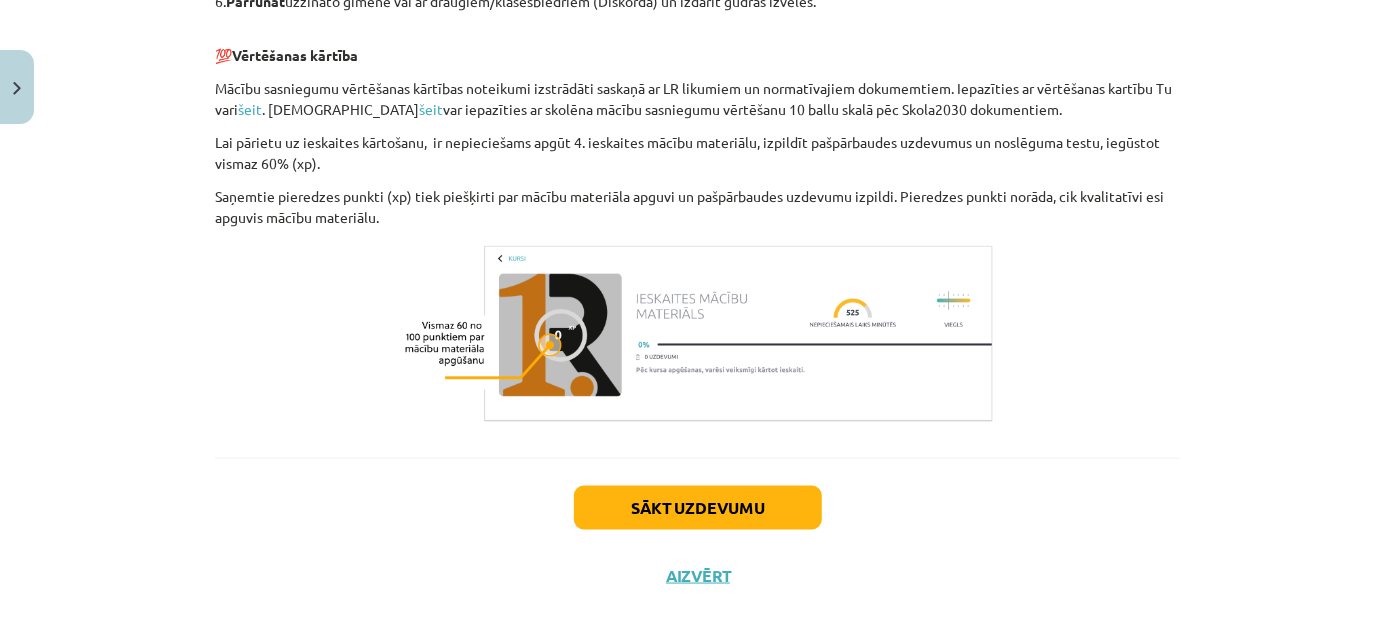 scroll, scrollTop: 1224, scrollLeft: 0, axis: vertical 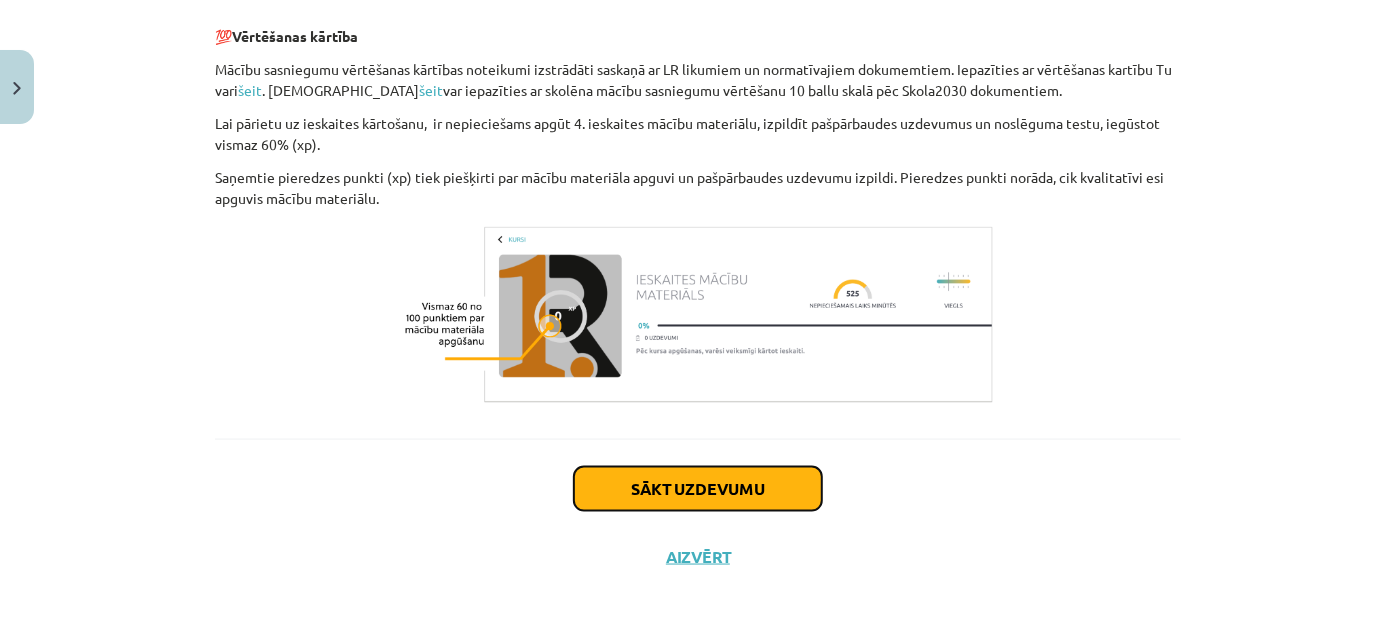 click on "Sākt uzdevumu" 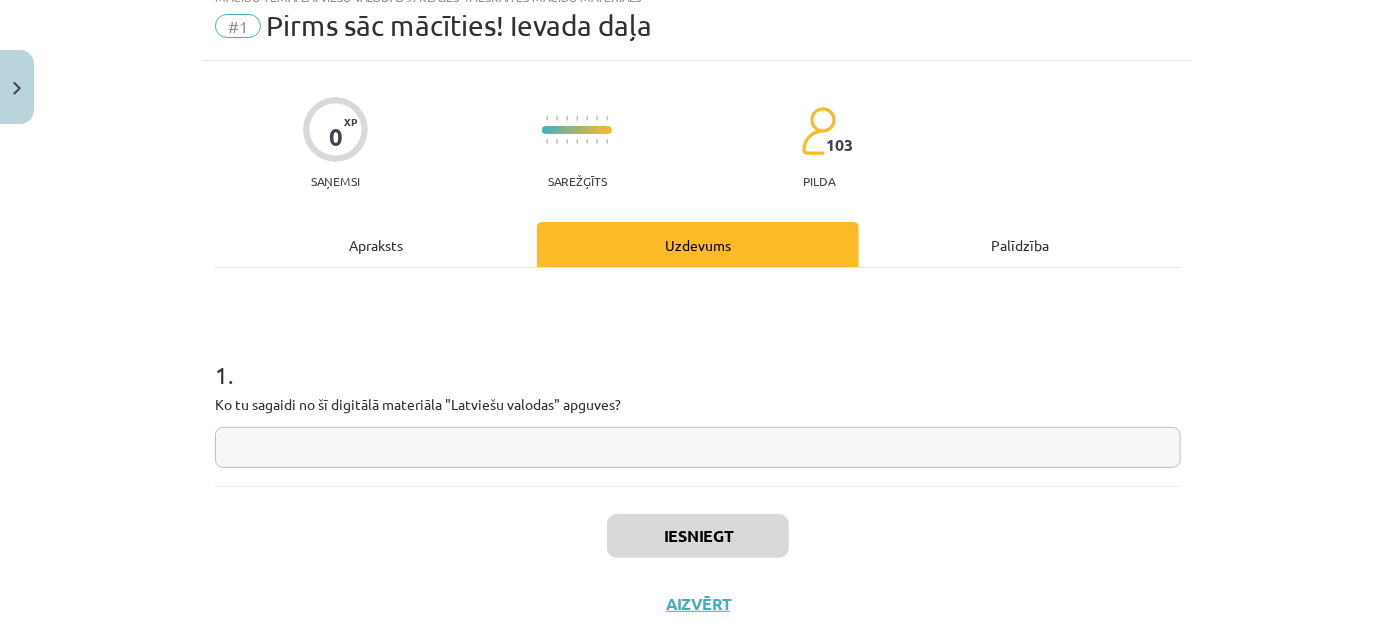 scroll, scrollTop: 50, scrollLeft: 0, axis: vertical 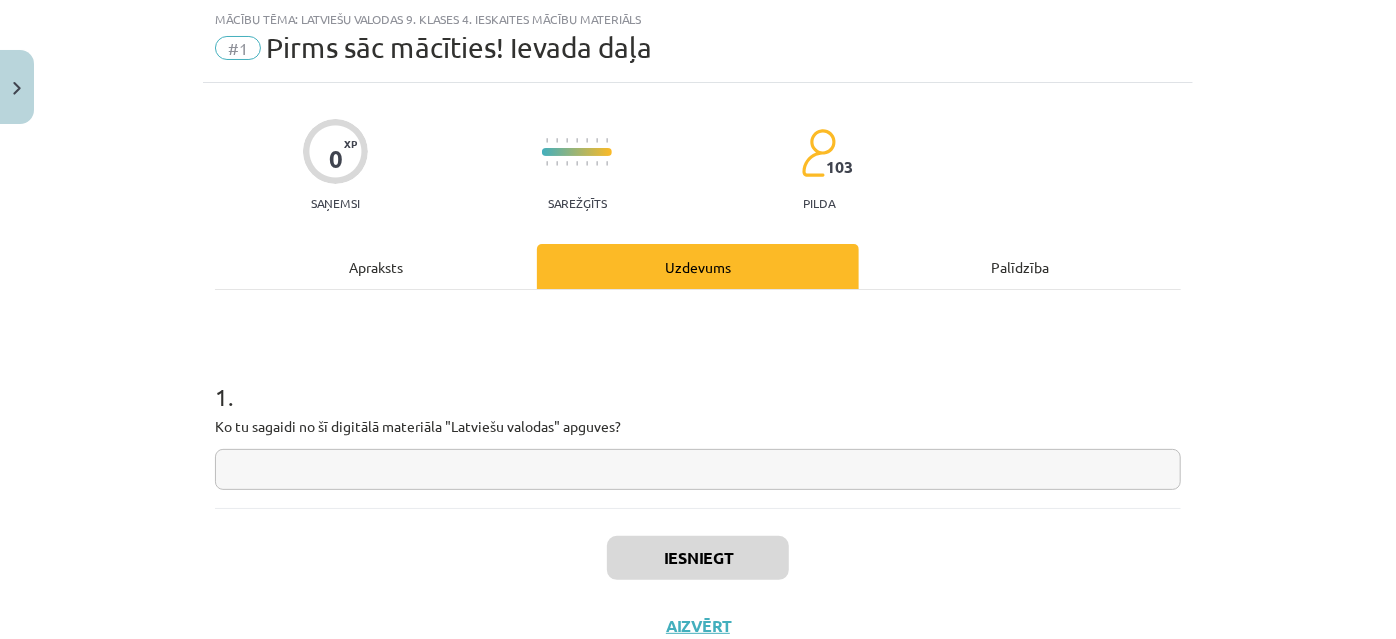 click 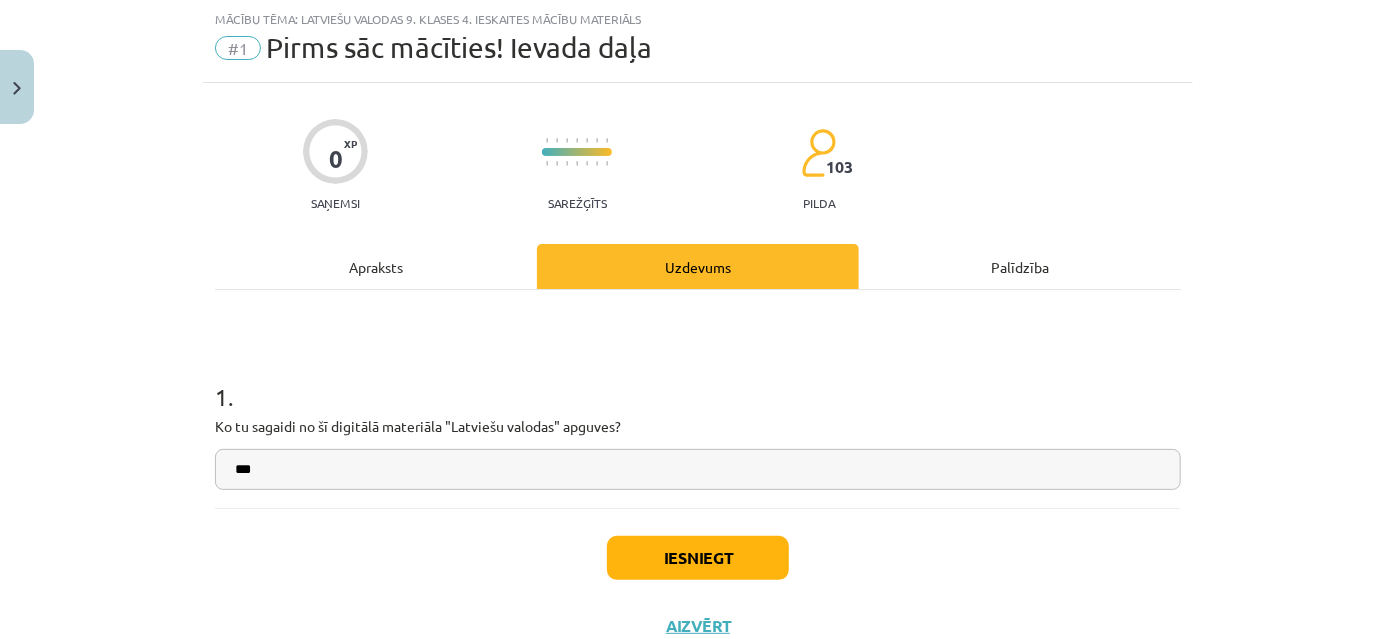 type on "***" 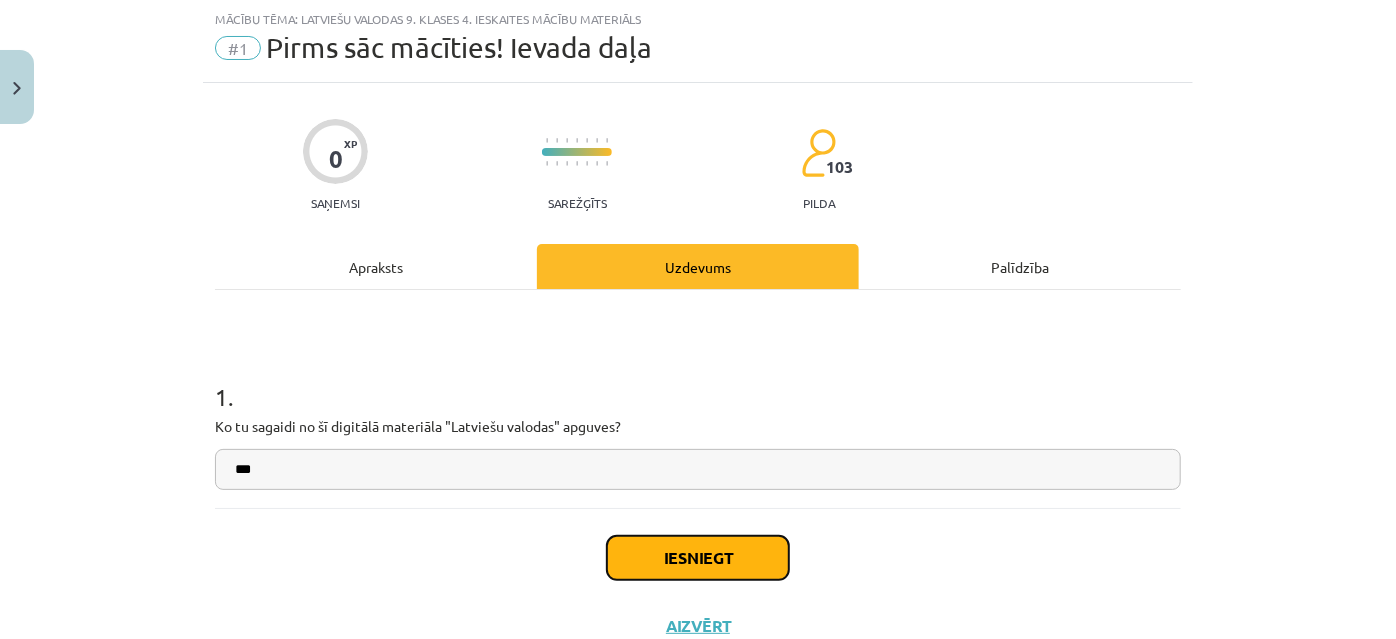 click on "Iesniegt" 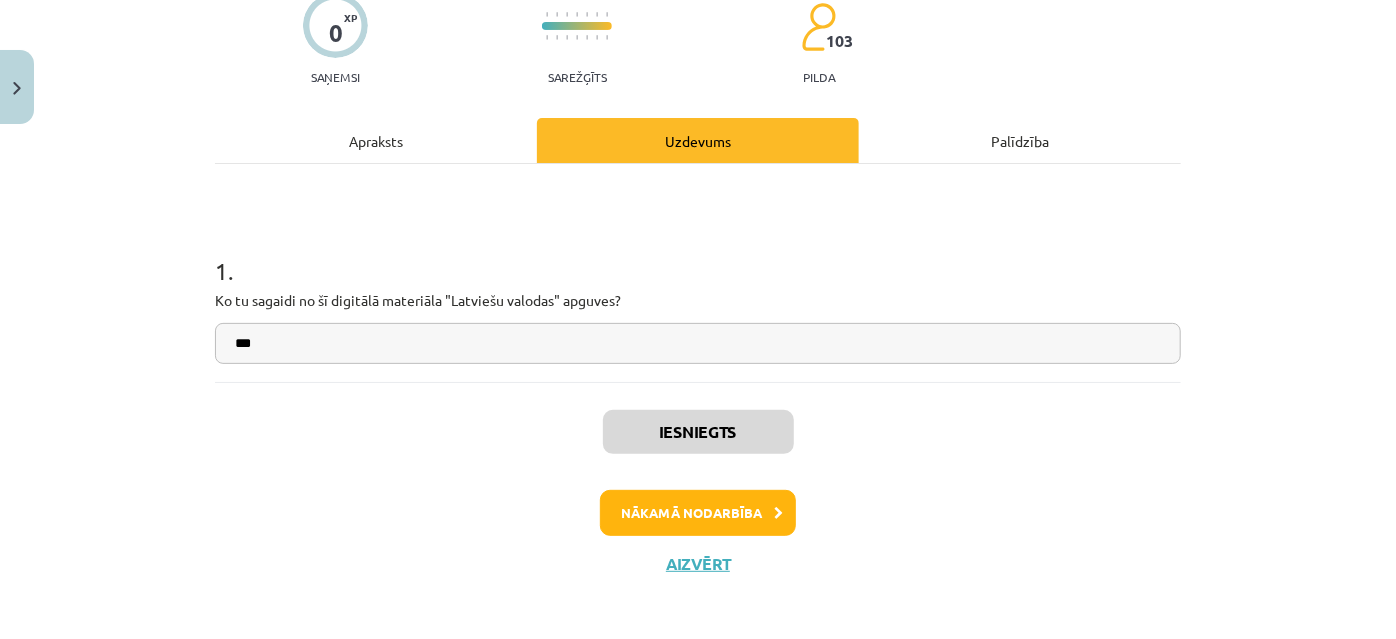 scroll, scrollTop: 182, scrollLeft: 0, axis: vertical 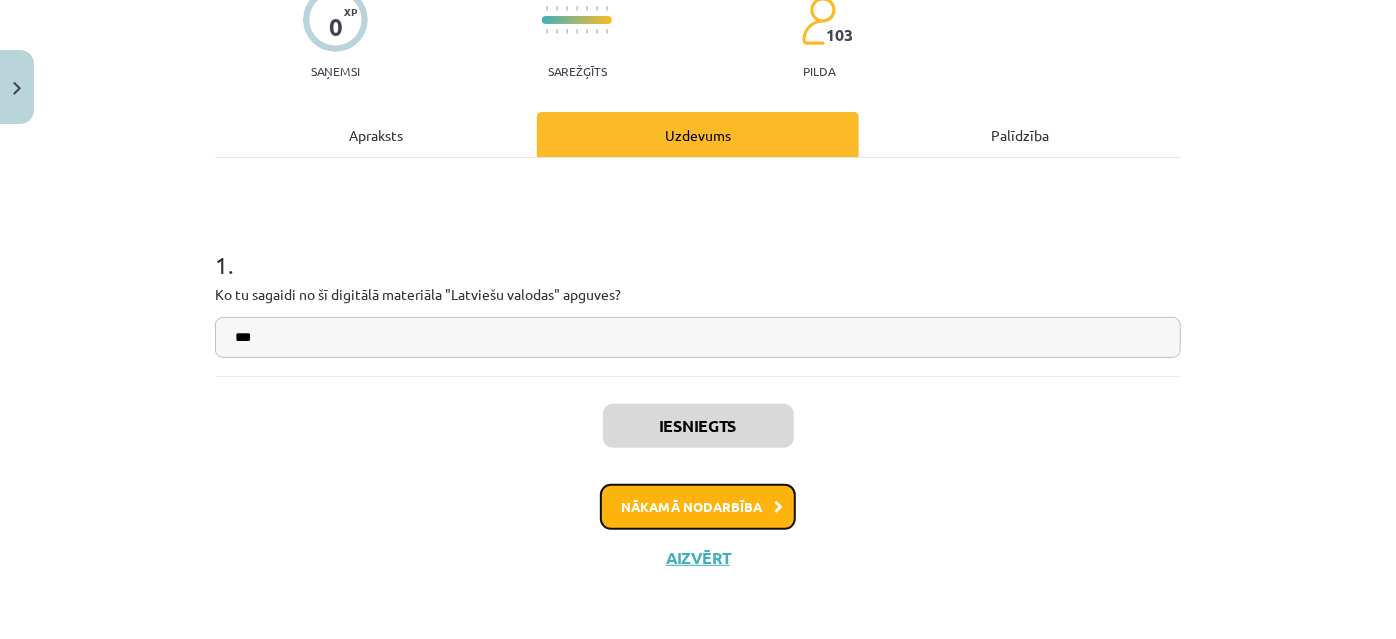 click on "Nākamā nodarbība" 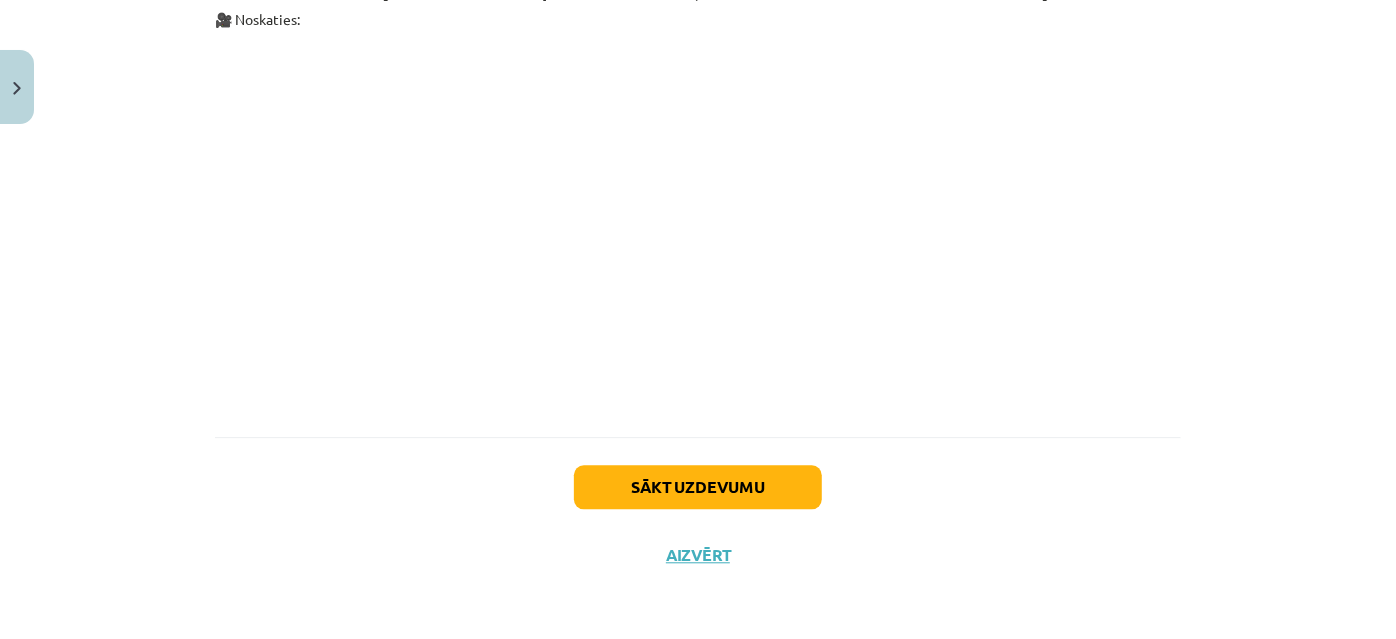 scroll, scrollTop: 2160, scrollLeft: 0, axis: vertical 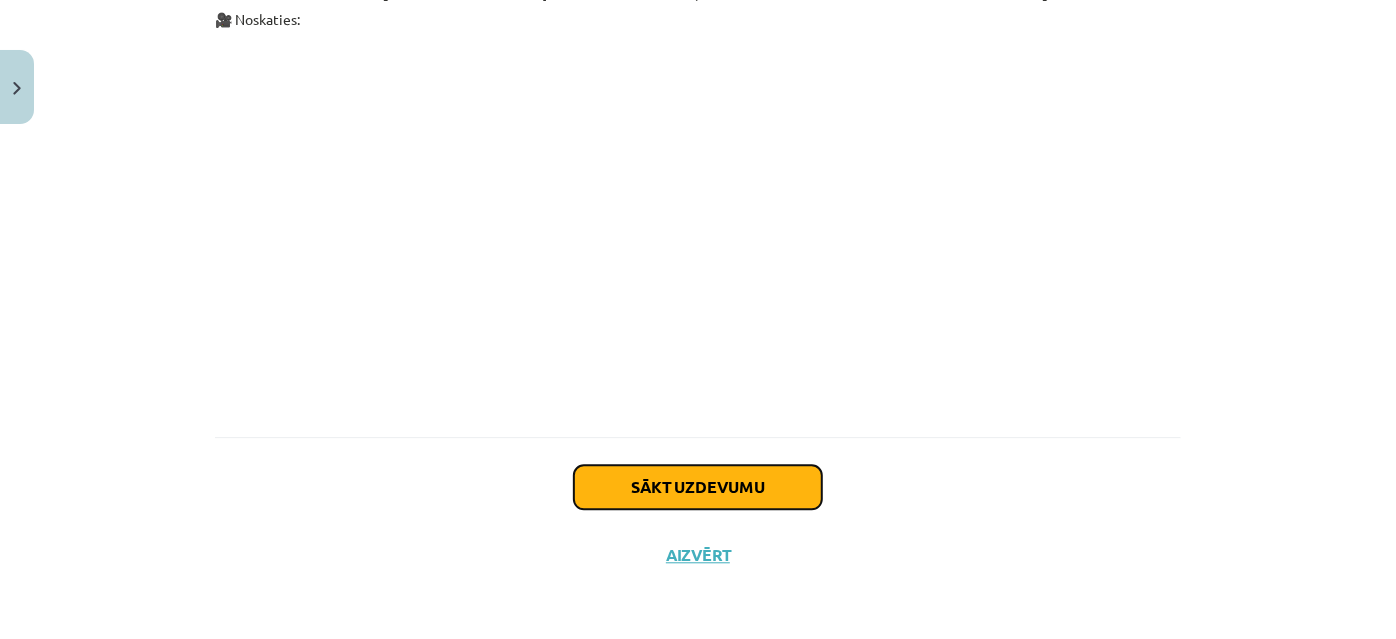 click on "Sākt uzdevumu" 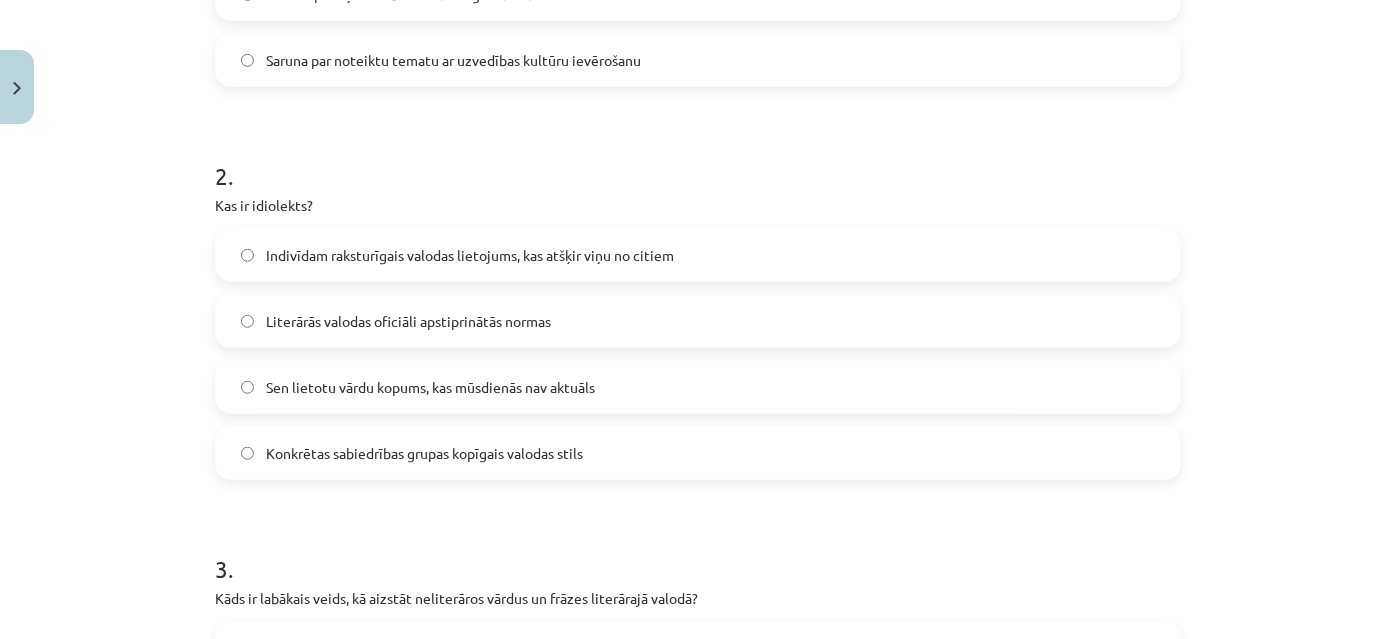 scroll, scrollTop: 959, scrollLeft: 0, axis: vertical 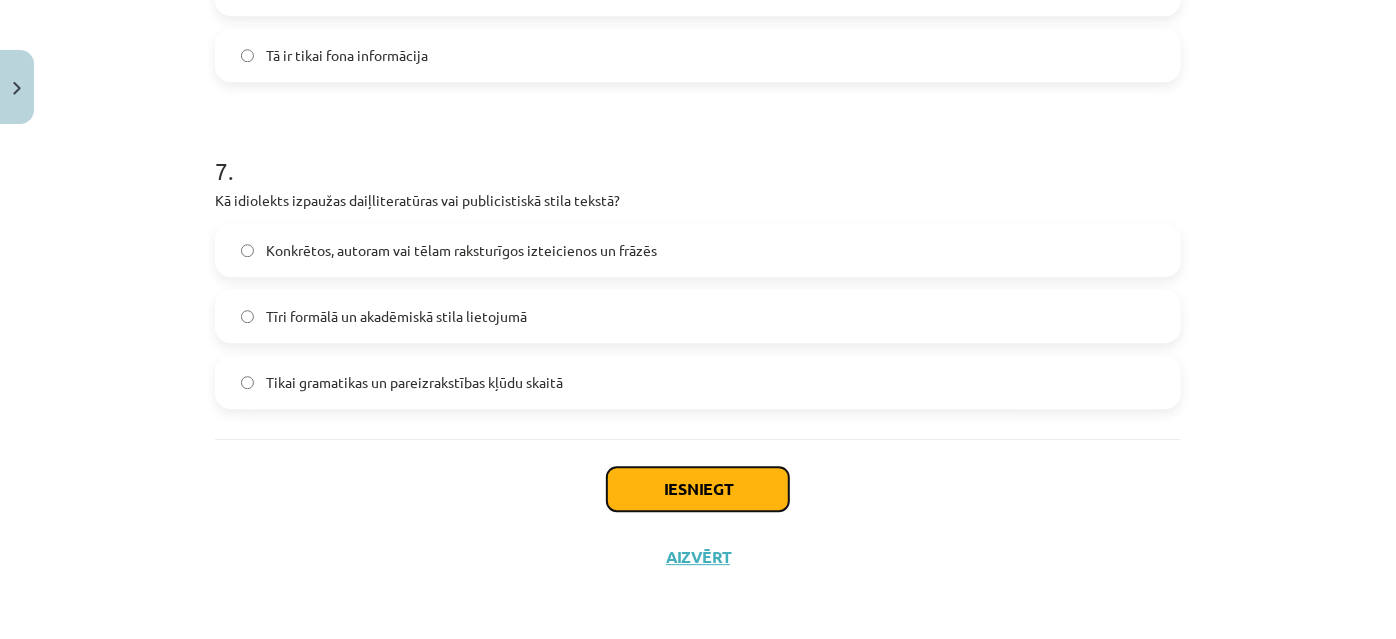 click on "Iesniegt" 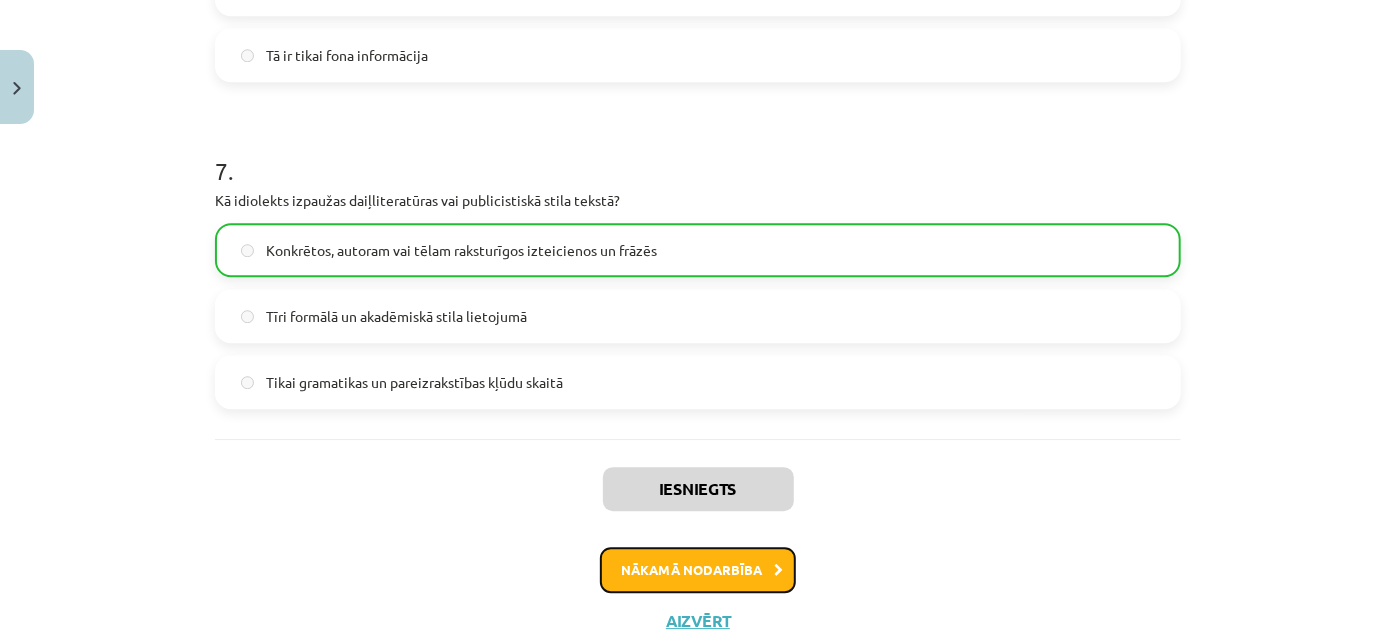 click on "Nākamā nodarbība" 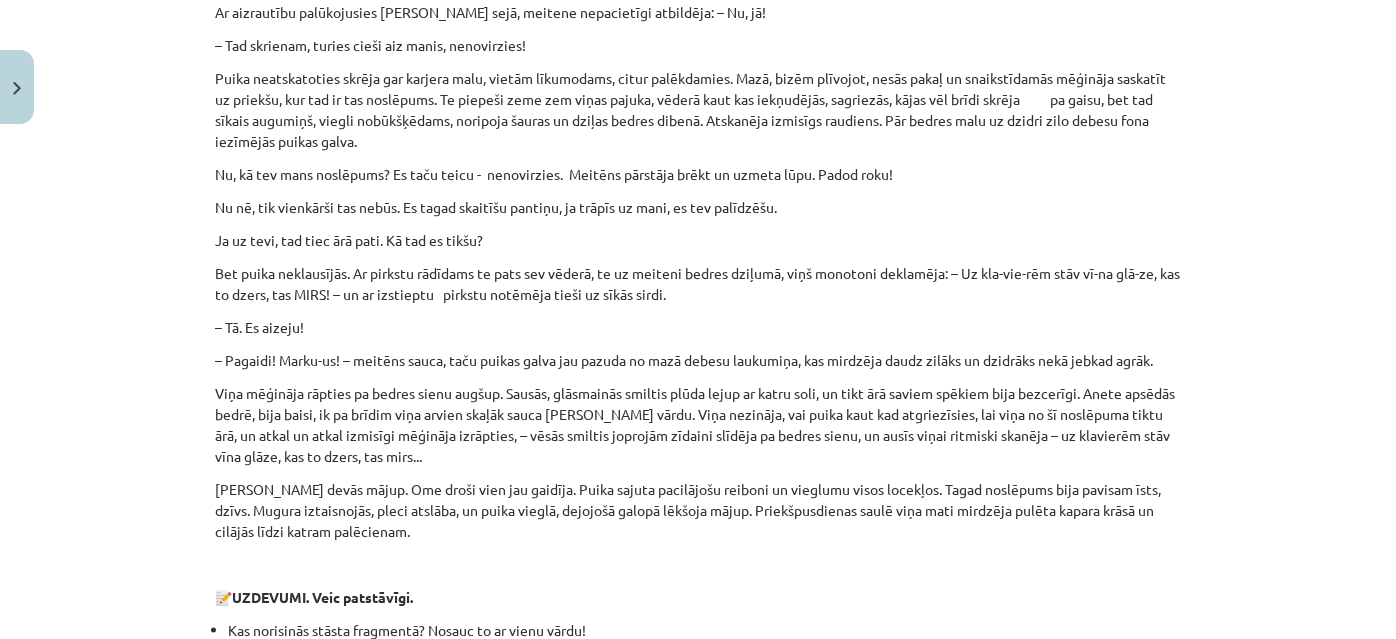 scroll, scrollTop: 1602, scrollLeft: 0, axis: vertical 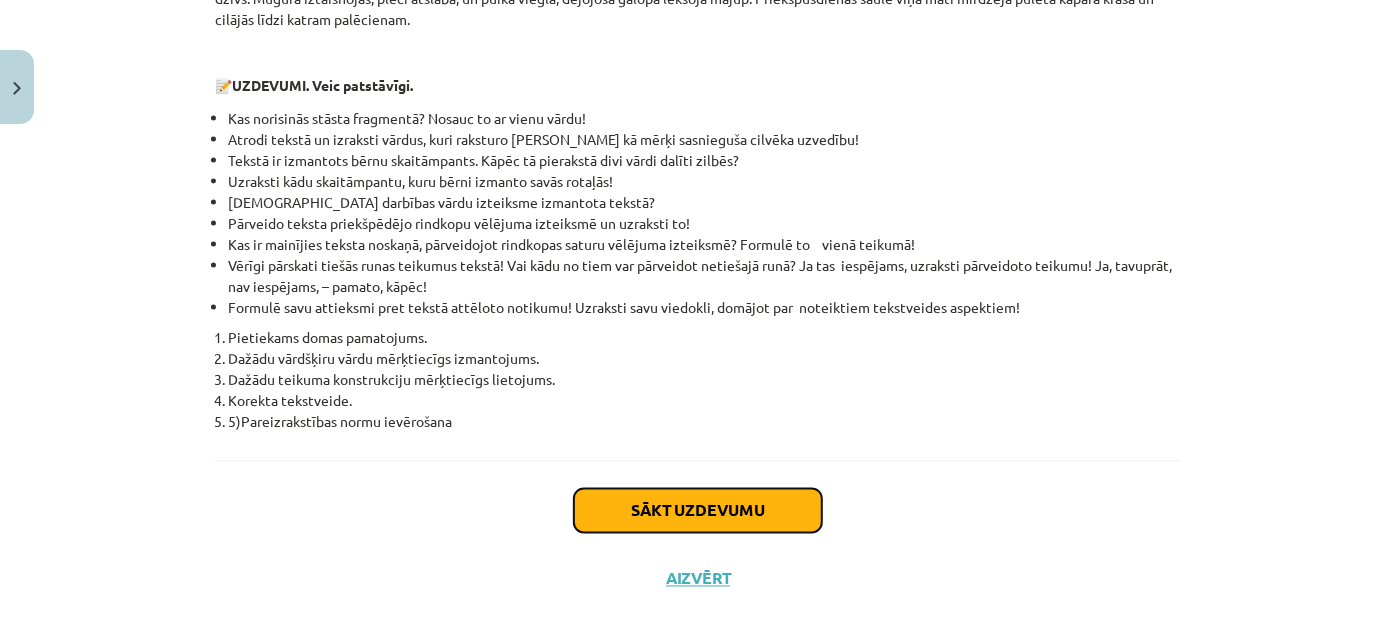 click on "Sākt uzdevumu" 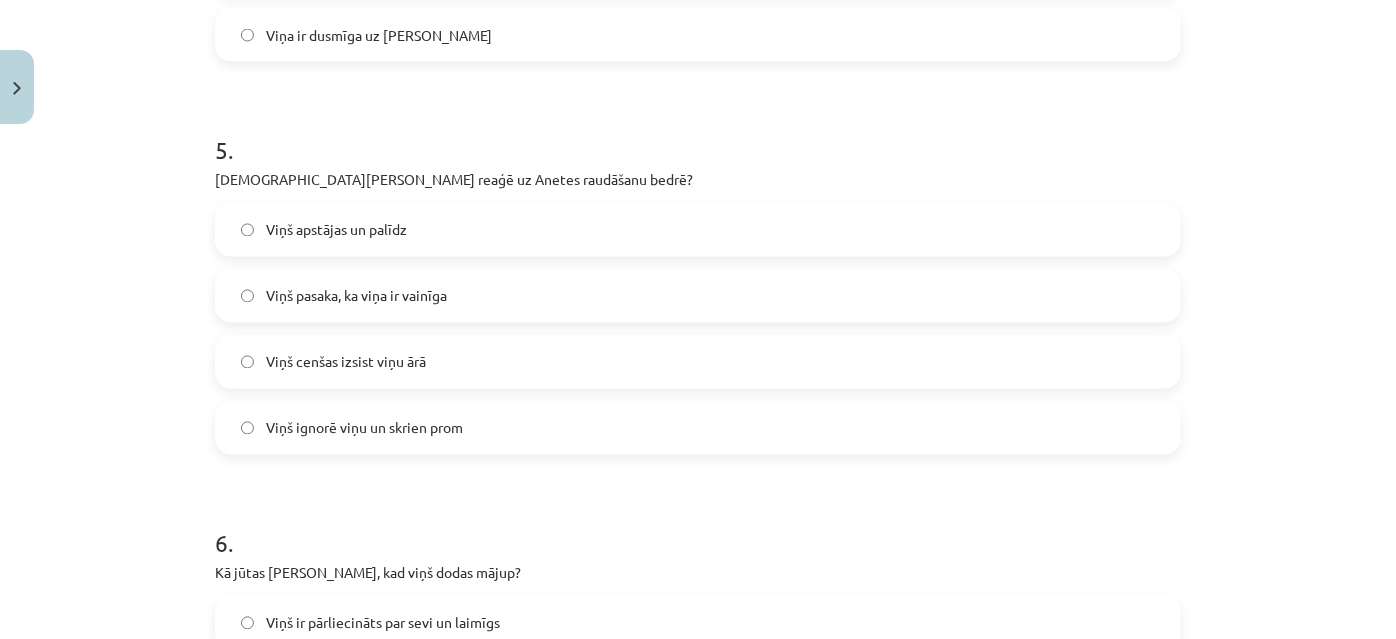 scroll, scrollTop: 2307, scrollLeft: 0, axis: vertical 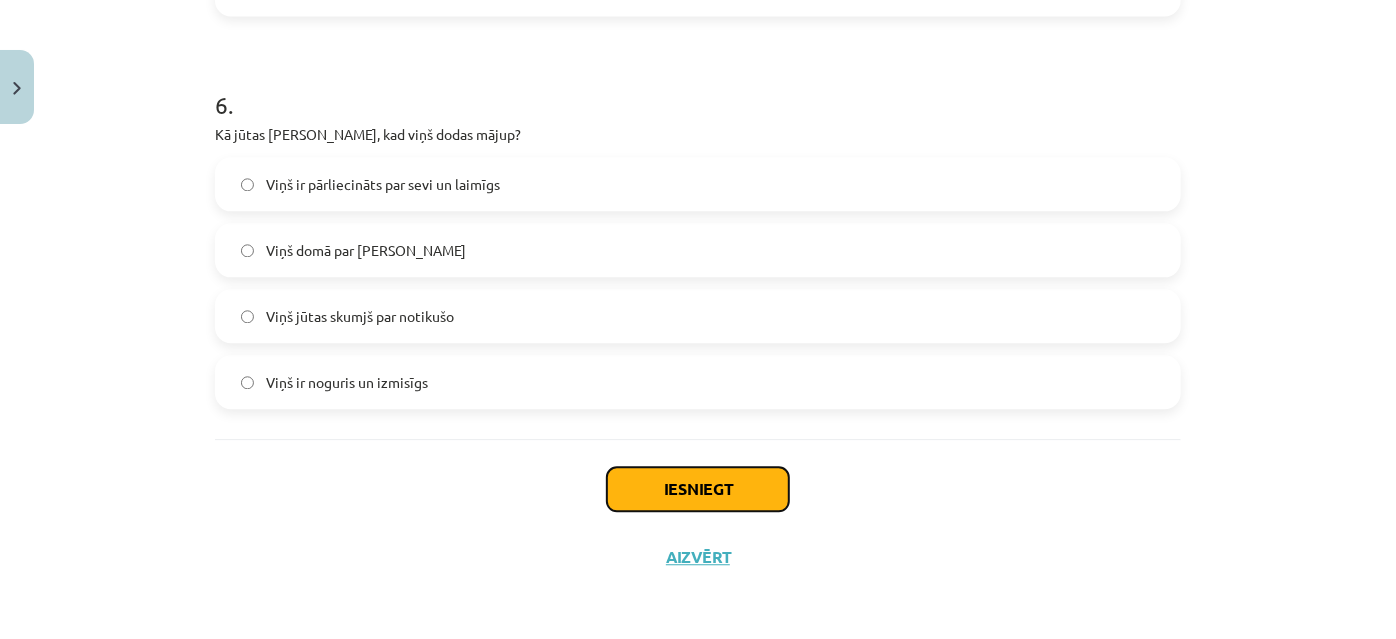 click on "Iesniegt" 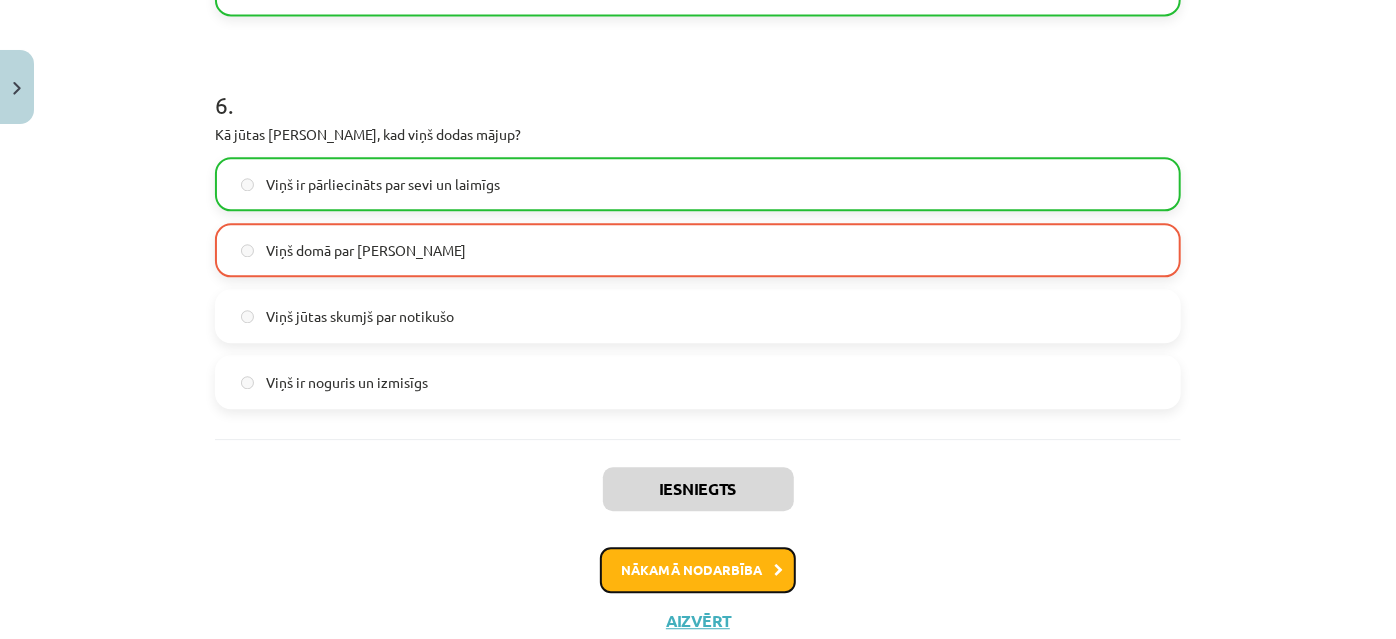 click on "Nākamā nodarbība" 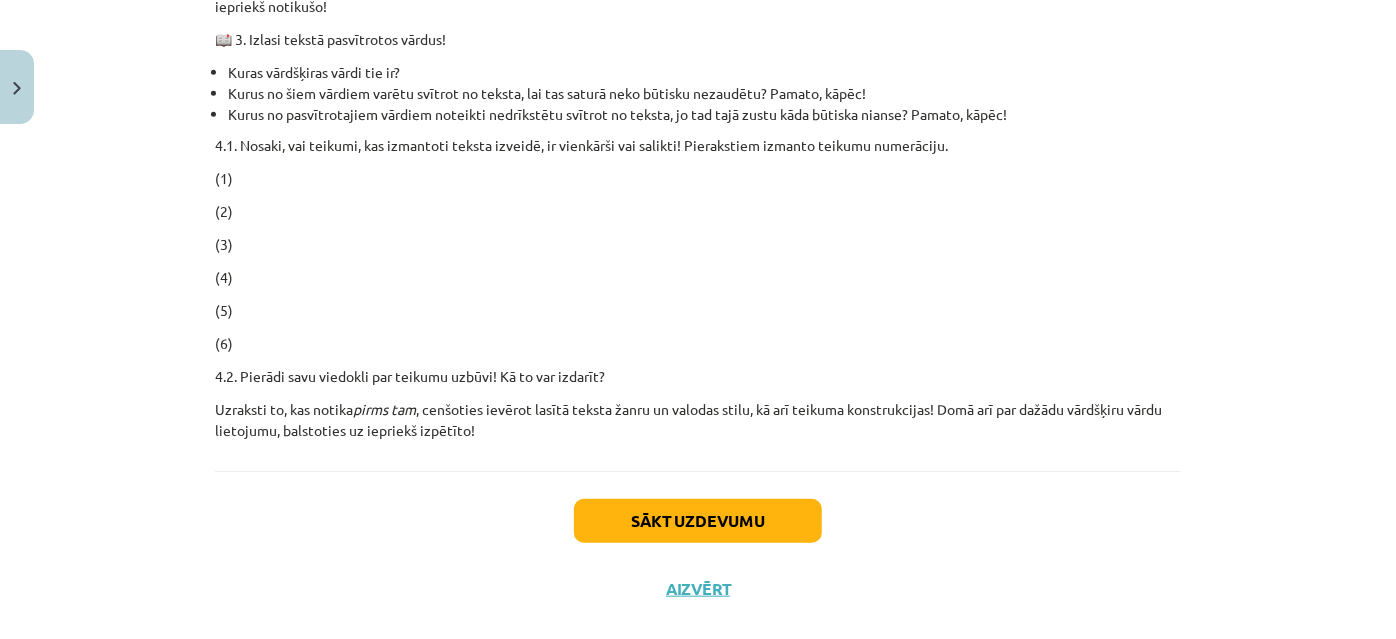 scroll, scrollTop: 653, scrollLeft: 0, axis: vertical 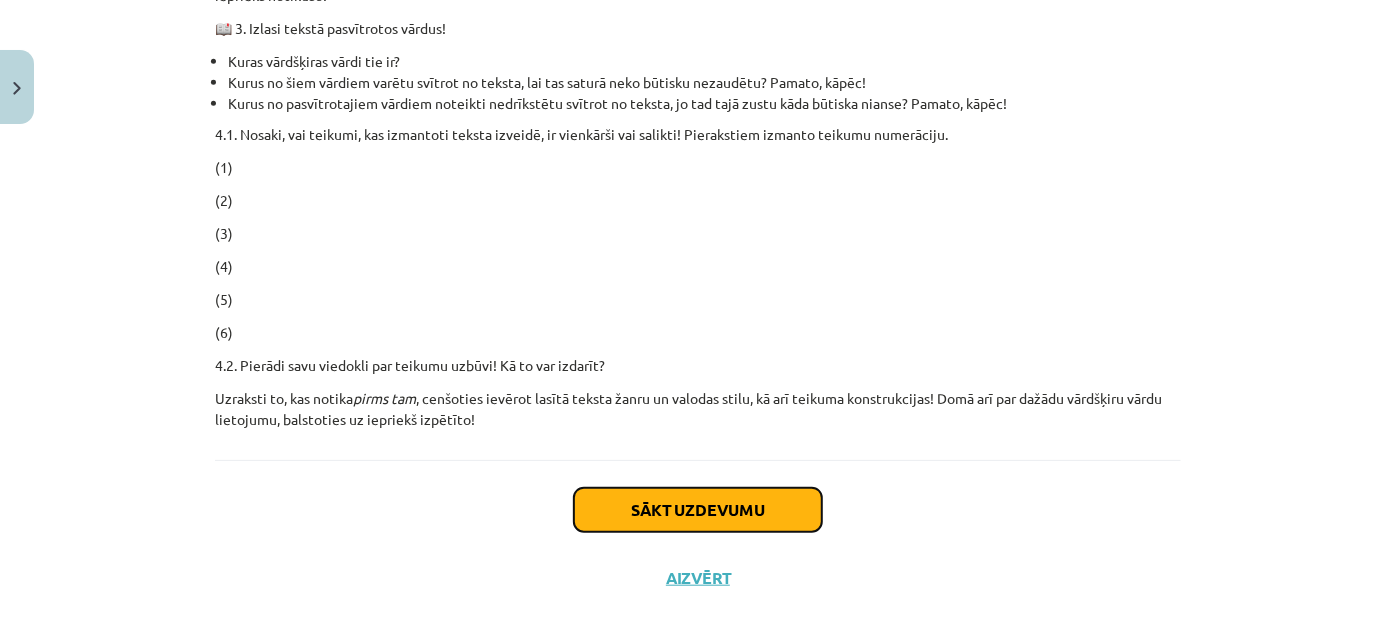click on "Sākt uzdevumu" 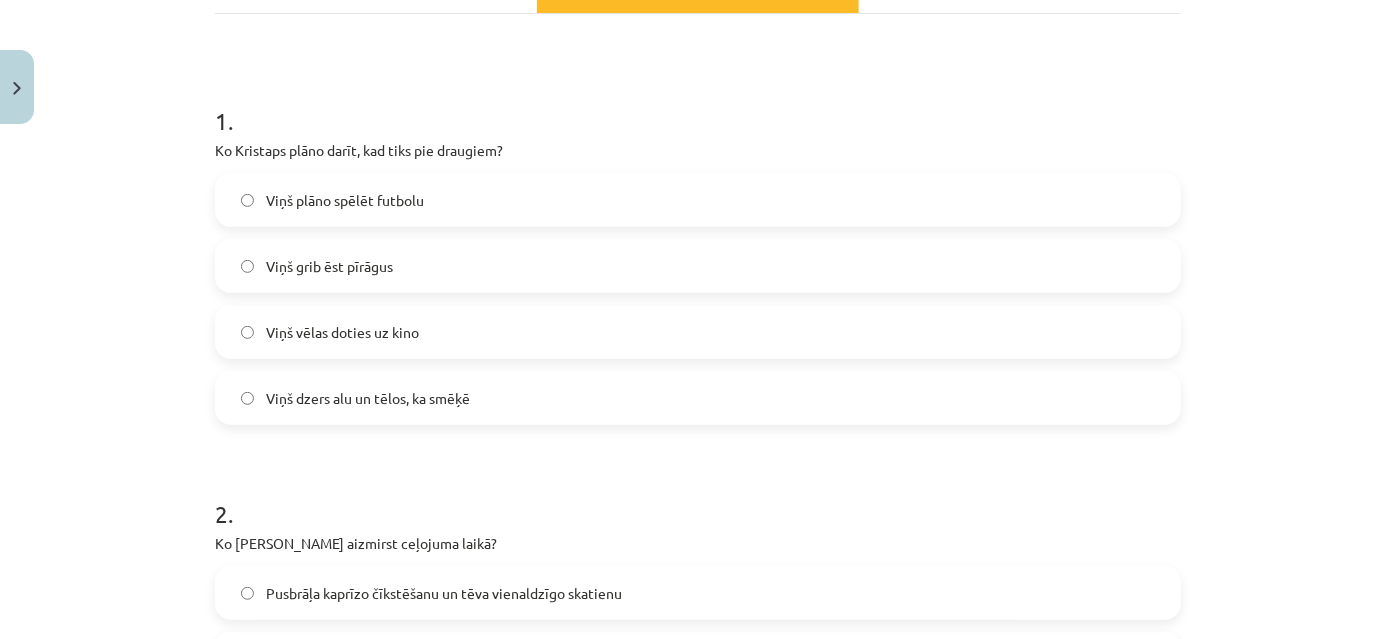 scroll, scrollTop: 504, scrollLeft: 0, axis: vertical 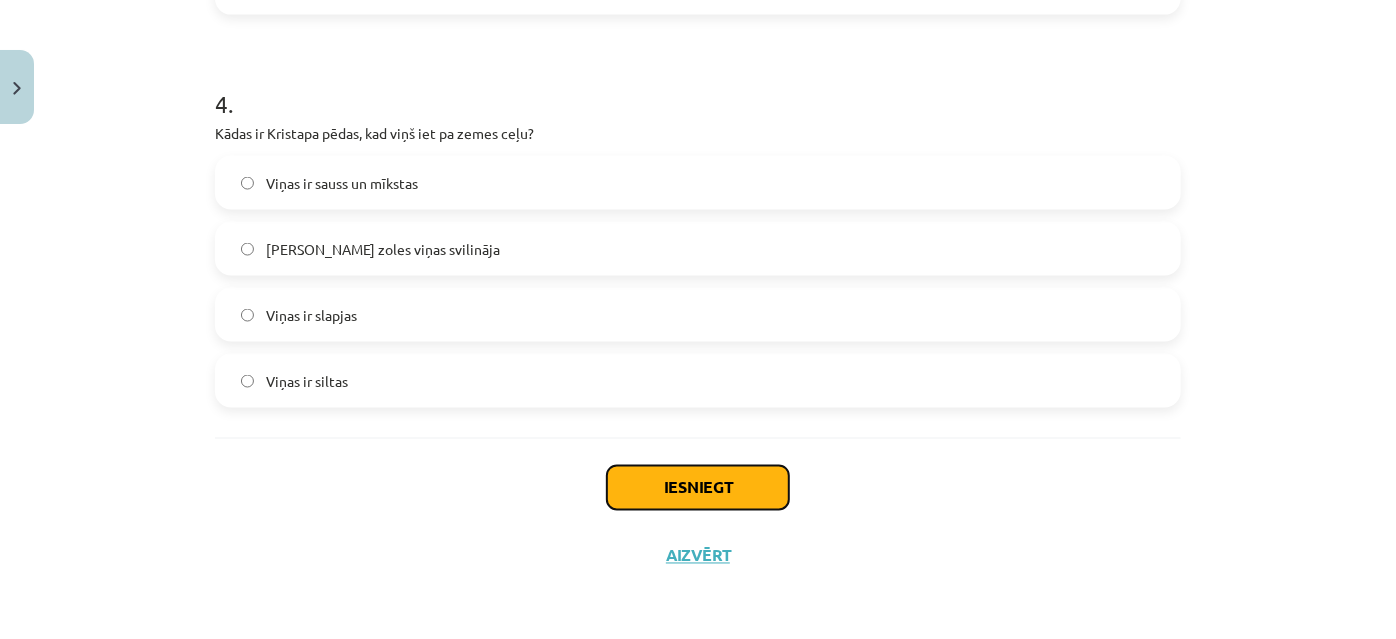 click on "Iesniegt" 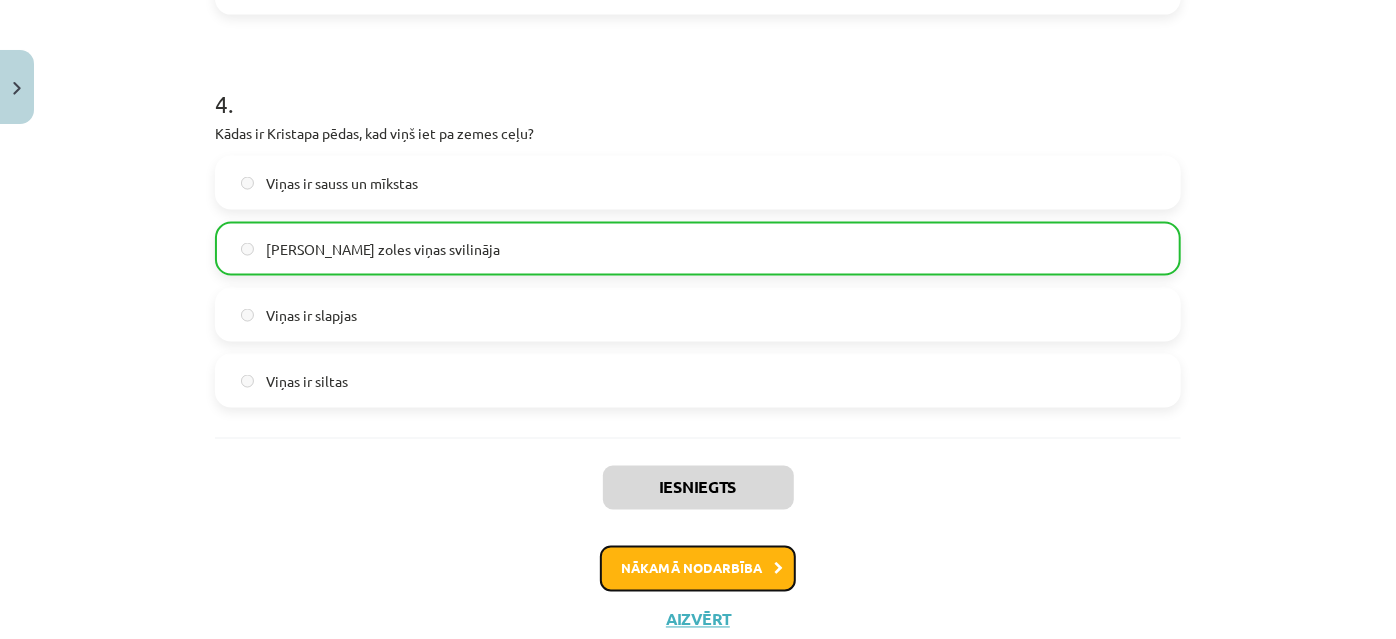click on "Nākamā nodarbība" 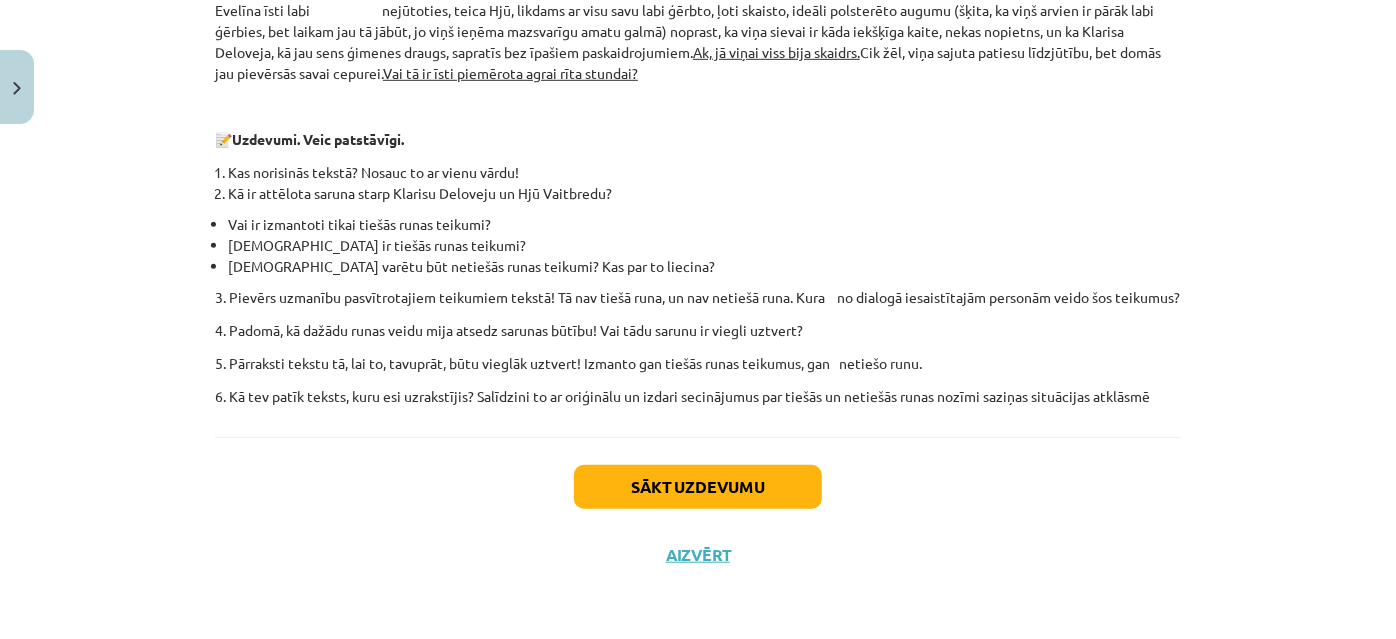 scroll, scrollTop: 660, scrollLeft: 0, axis: vertical 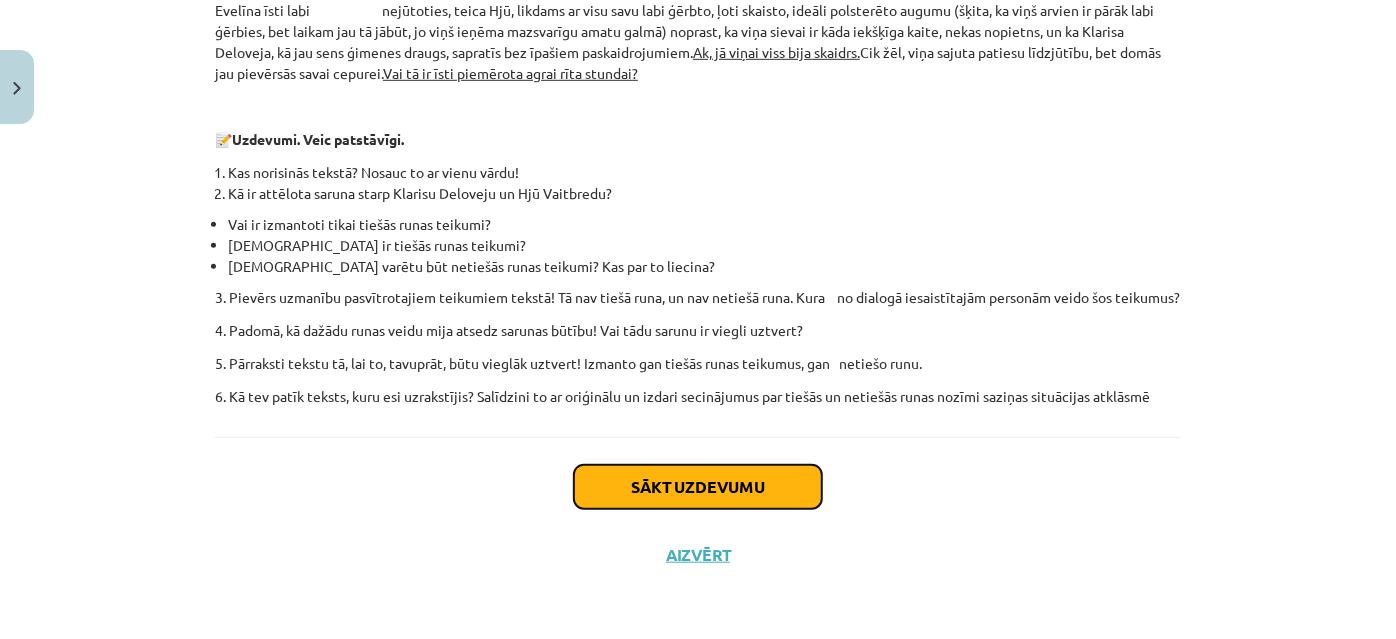 click on "Sākt uzdevumu" 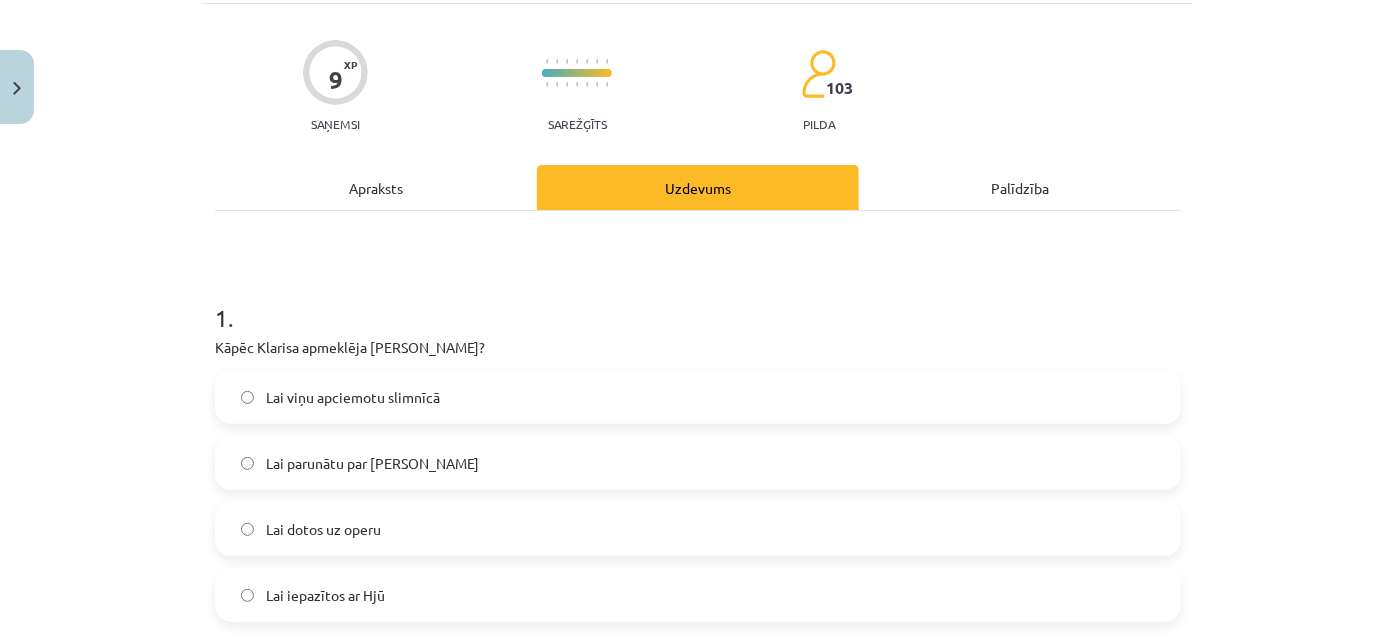 scroll, scrollTop: 322, scrollLeft: 0, axis: vertical 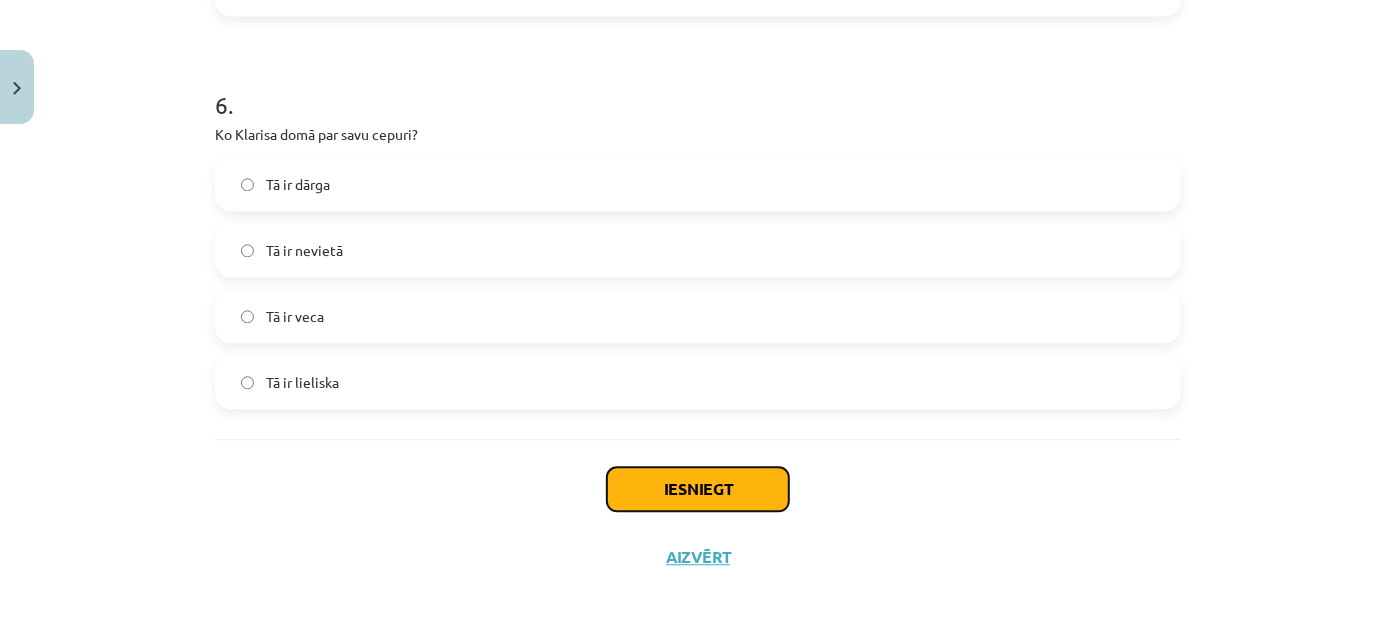 click on "Iesniegt" 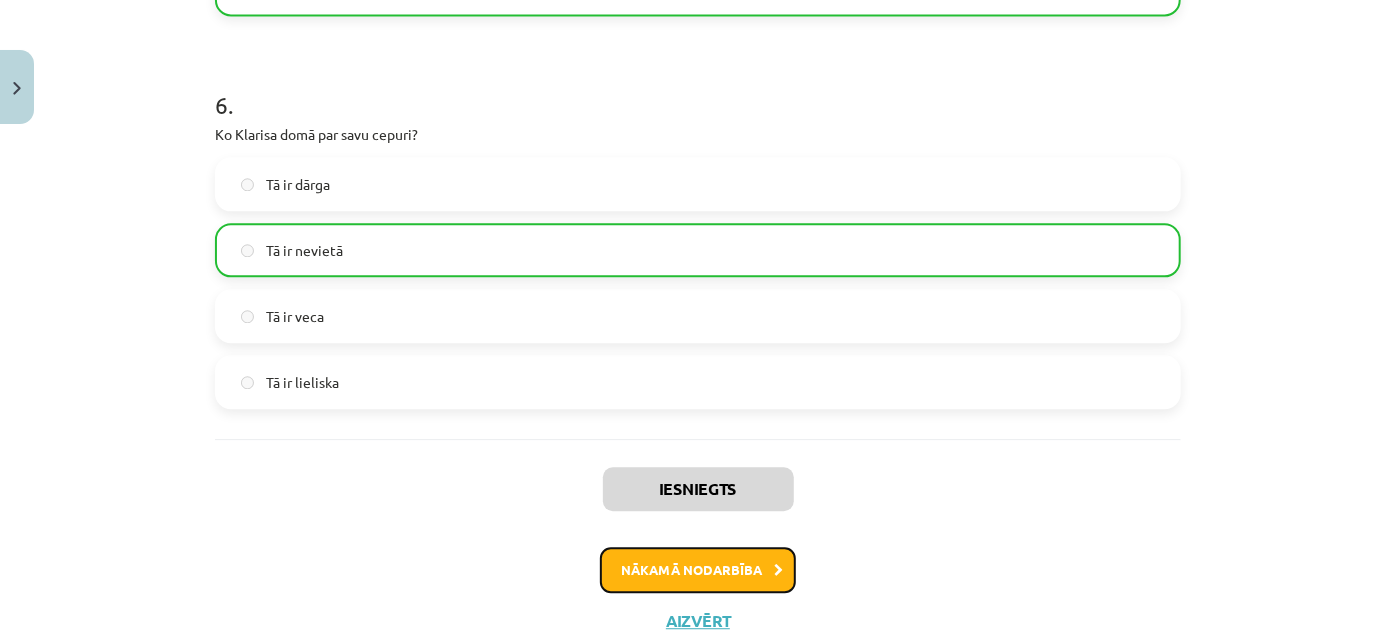 click on "Nākamā nodarbība" 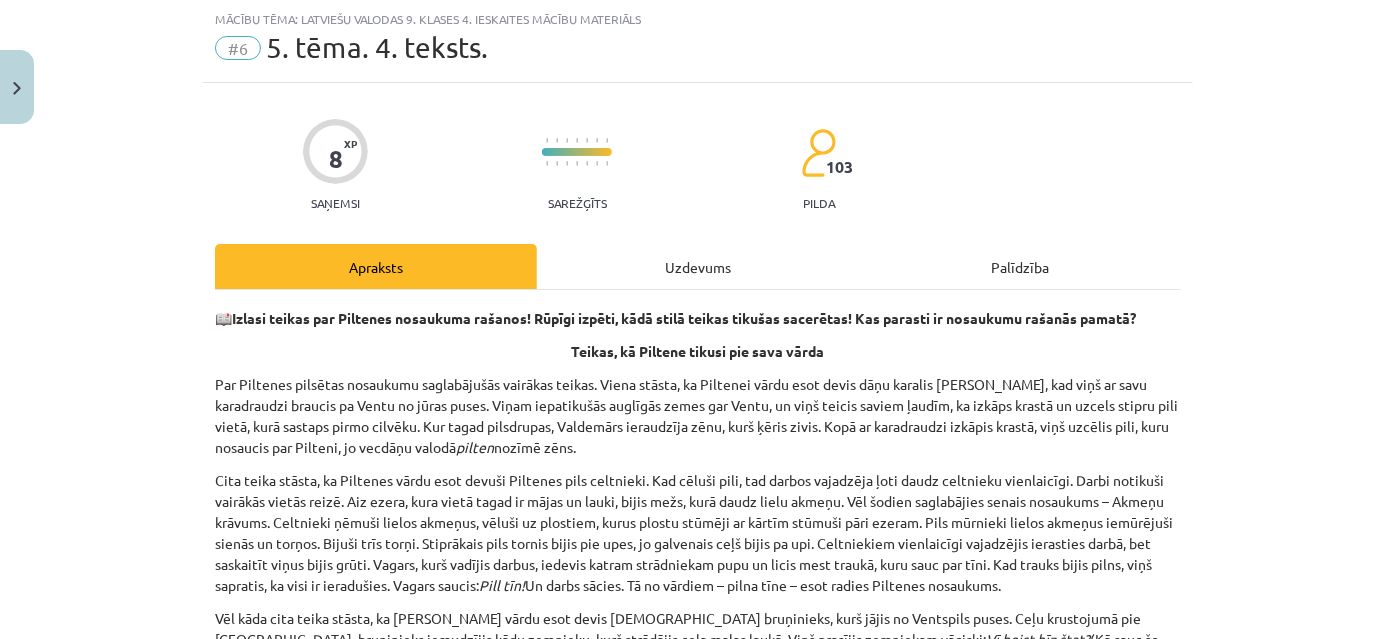 scroll, scrollTop: 400, scrollLeft: 0, axis: vertical 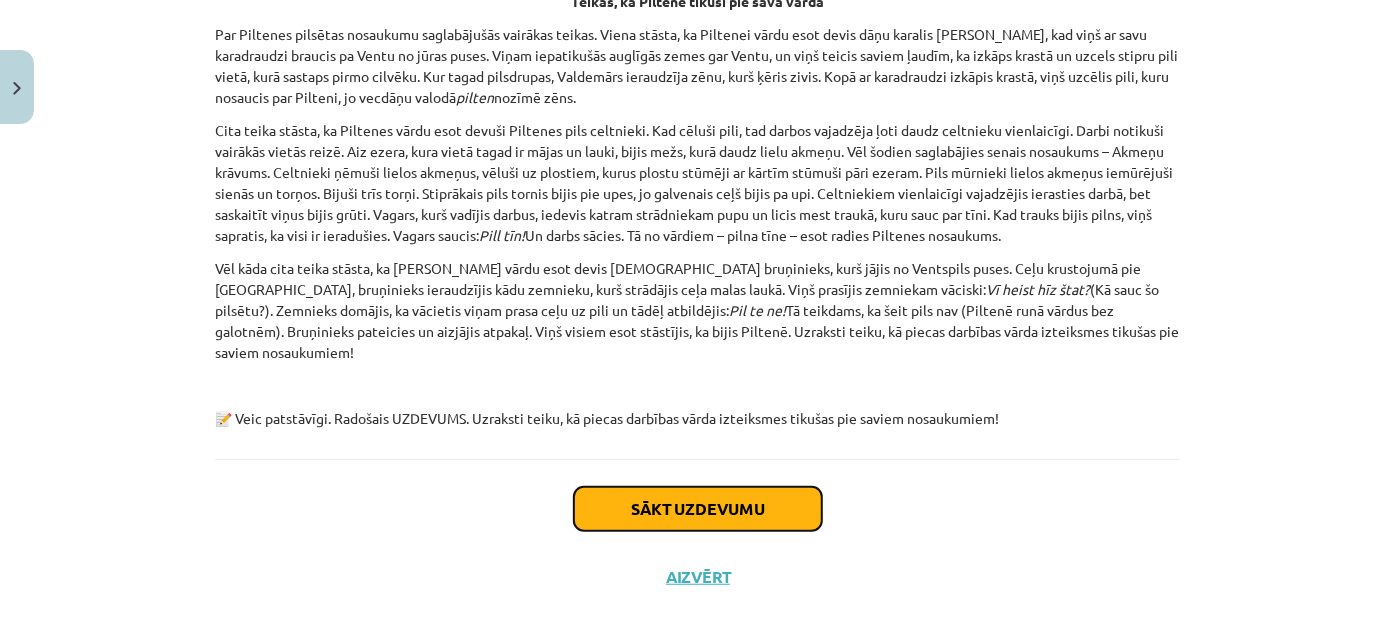 click on "Sākt uzdevumu" 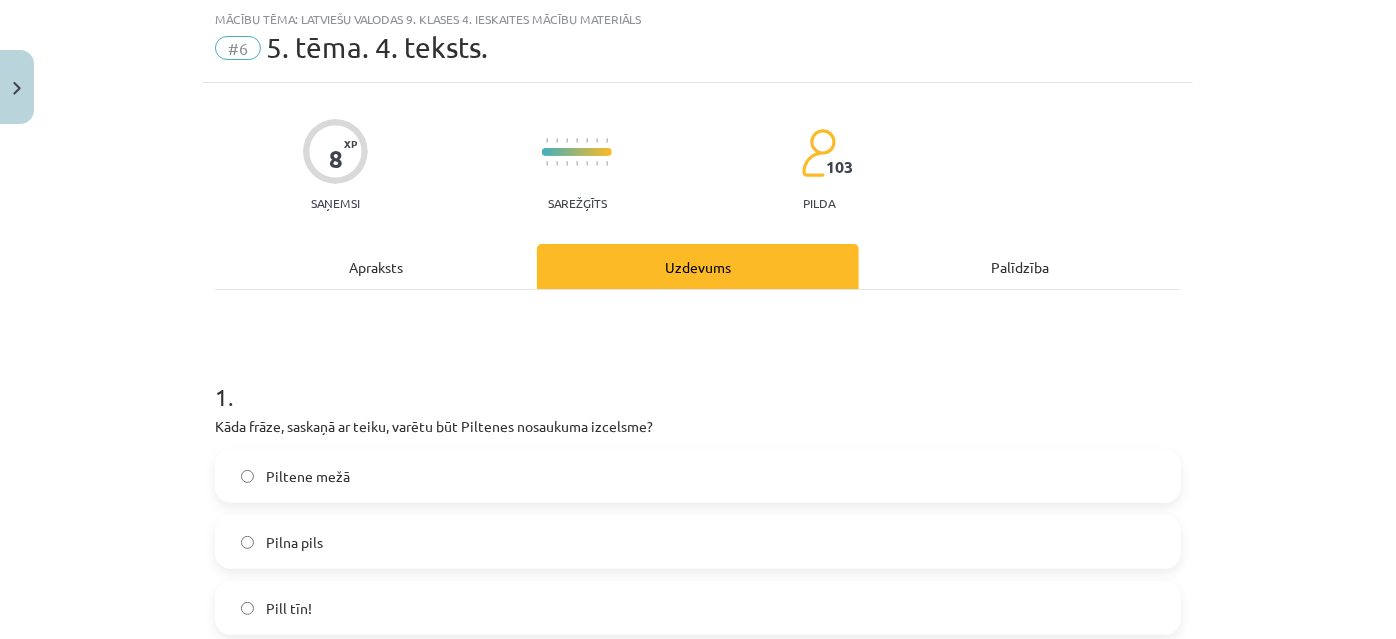 scroll, scrollTop: 322, scrollLeft: 0, axis: vertical 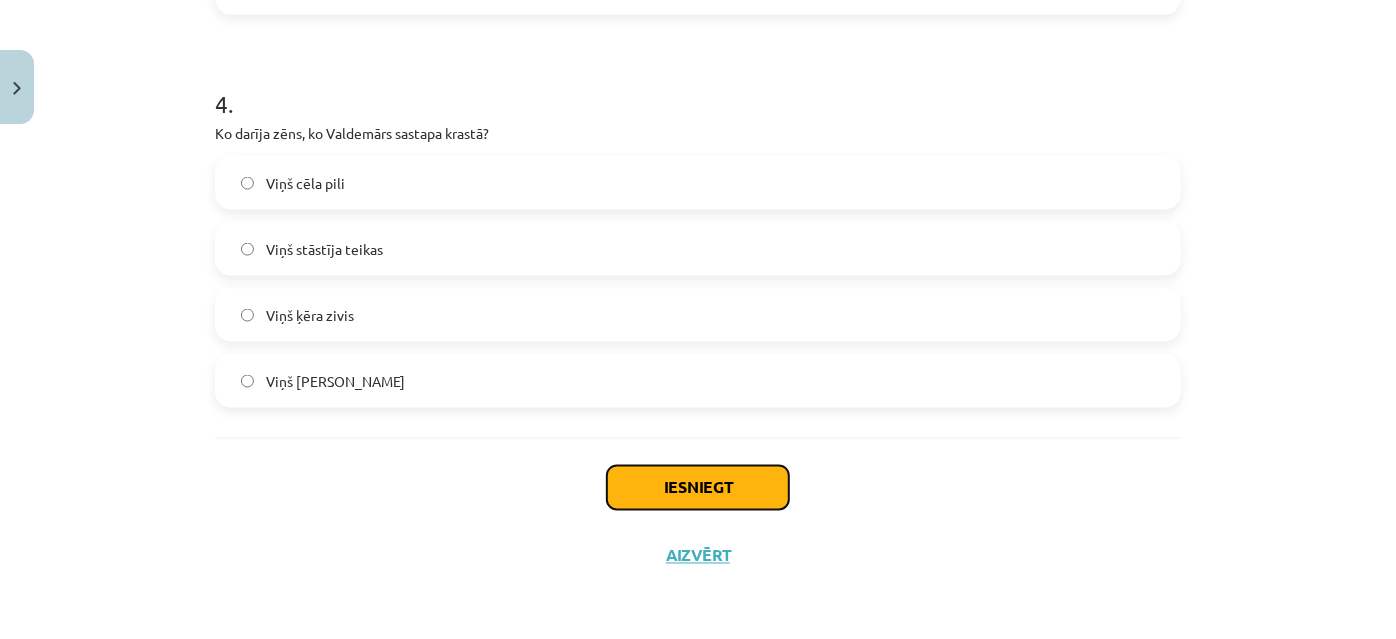 click on "Iesniegt" 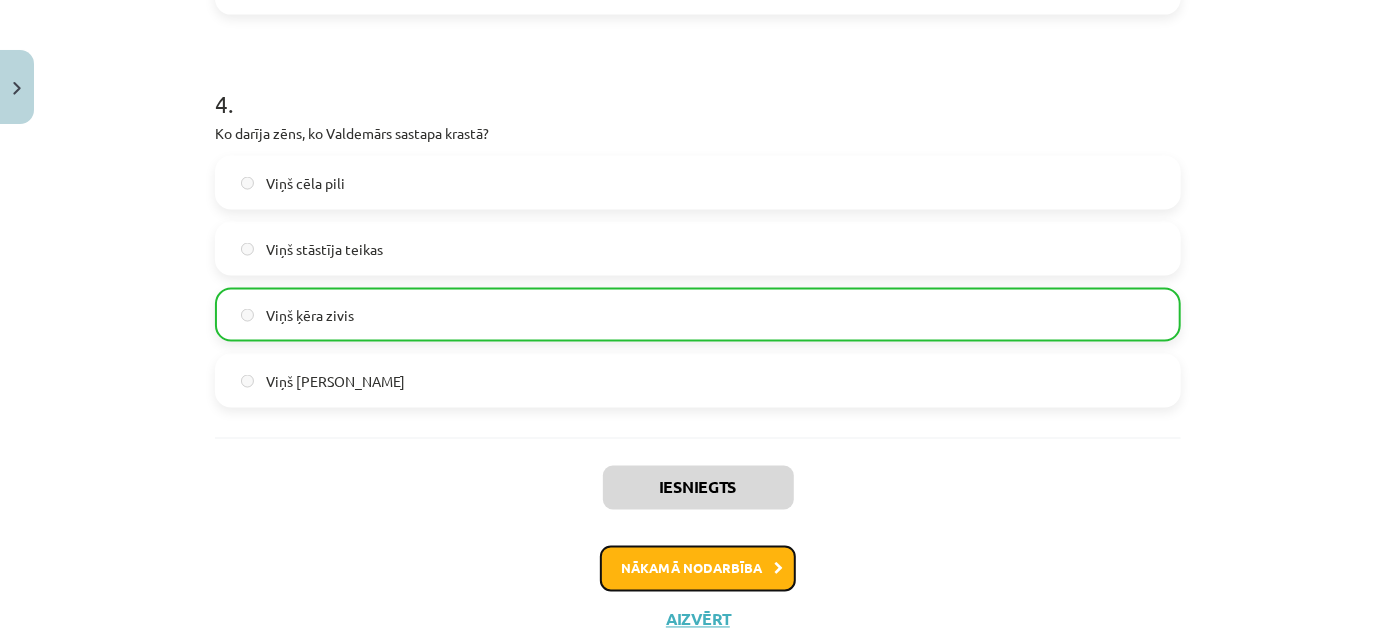 click on "Nākamā nodarbība" 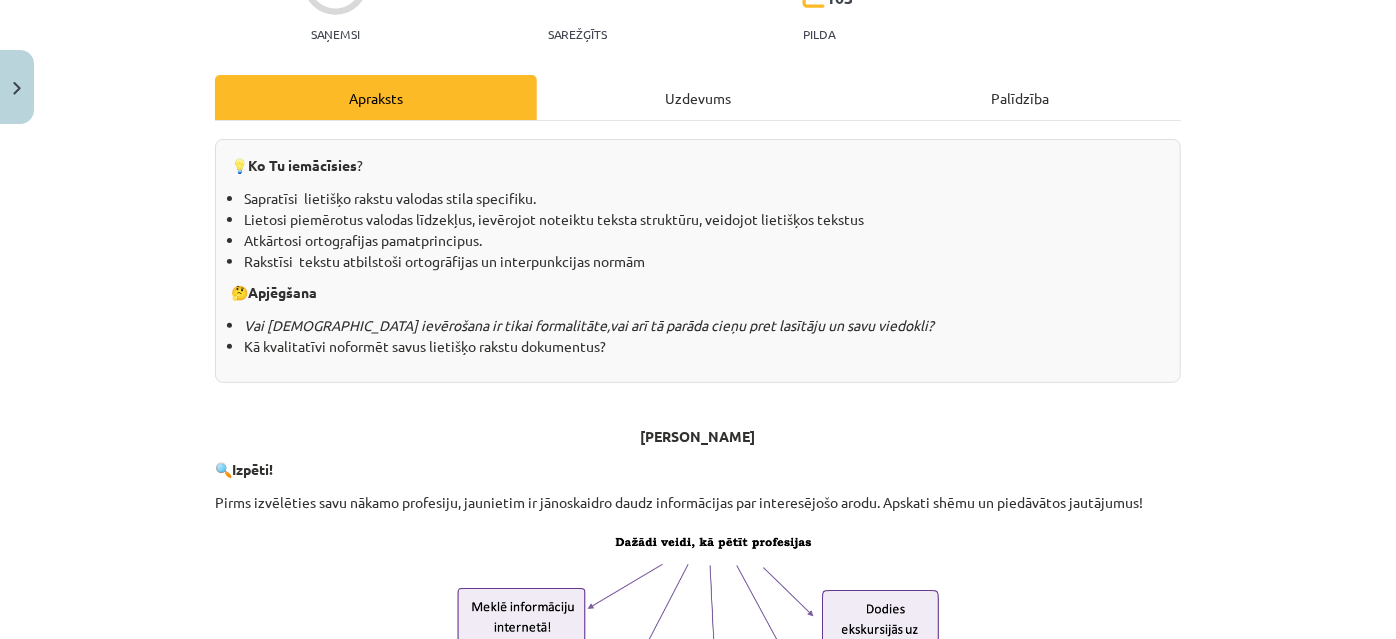 scroll, scrollTop: 0, scrollLeft: 0, axis: both 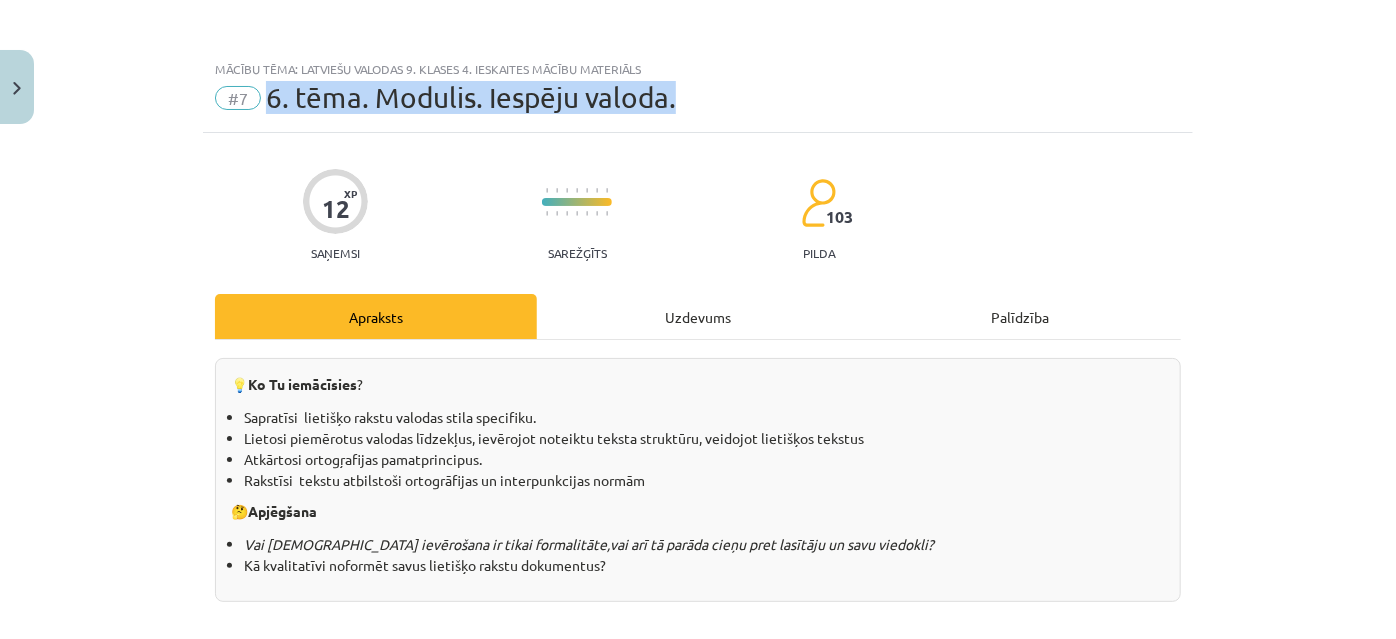 drag, startPoint x: 259, startPoint y: 95, endPoint x: 689, endPoint y: 103, distance: 430.0744 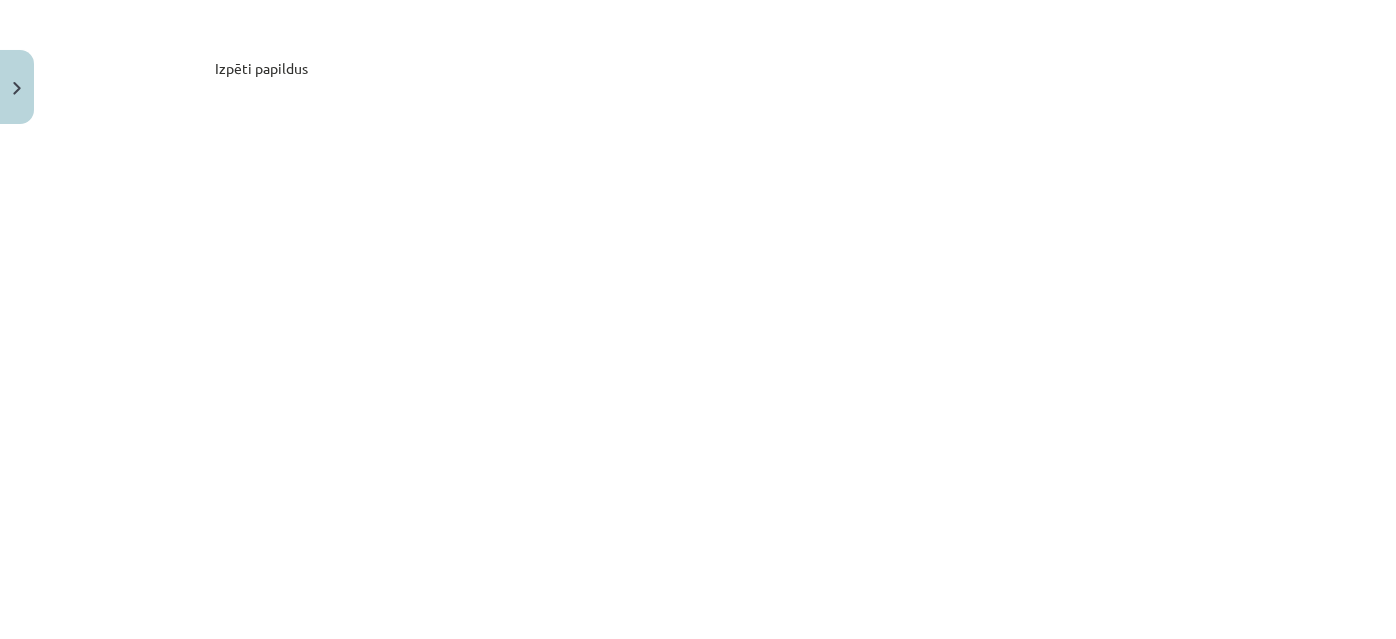 scroll, scrollTop: 7090, scrollLeft: 0, axis: vertical 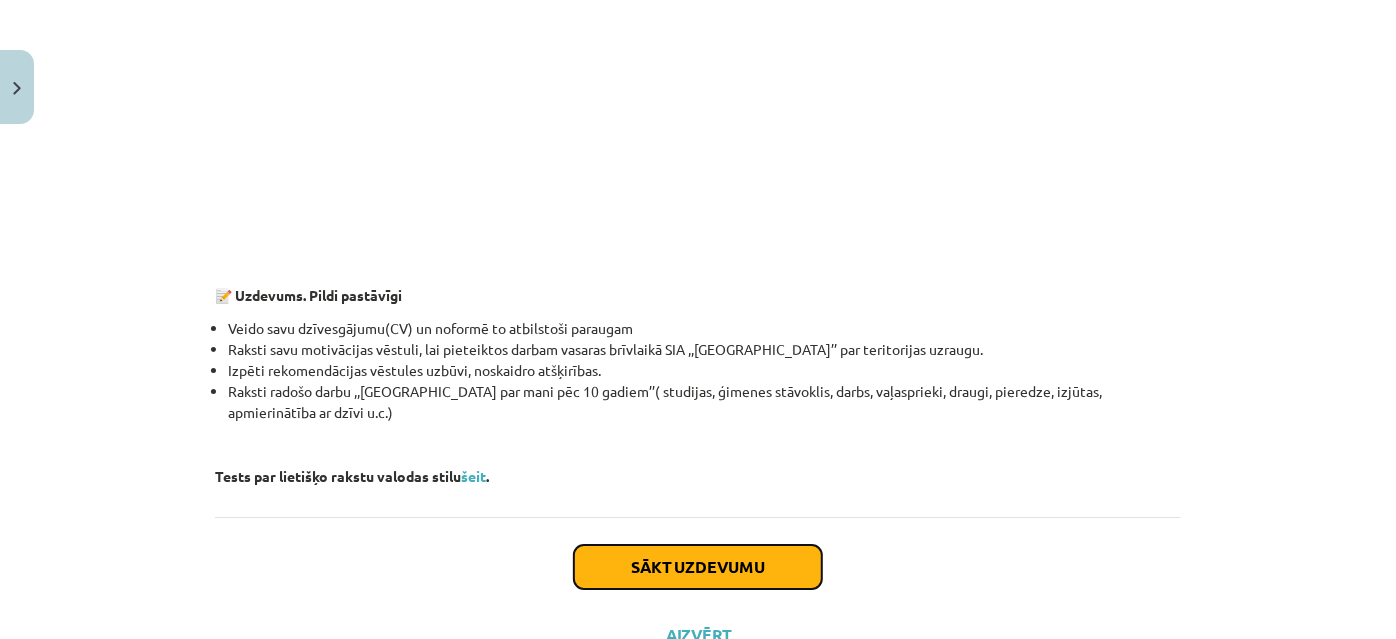 click on "Sākt uzdevumu" 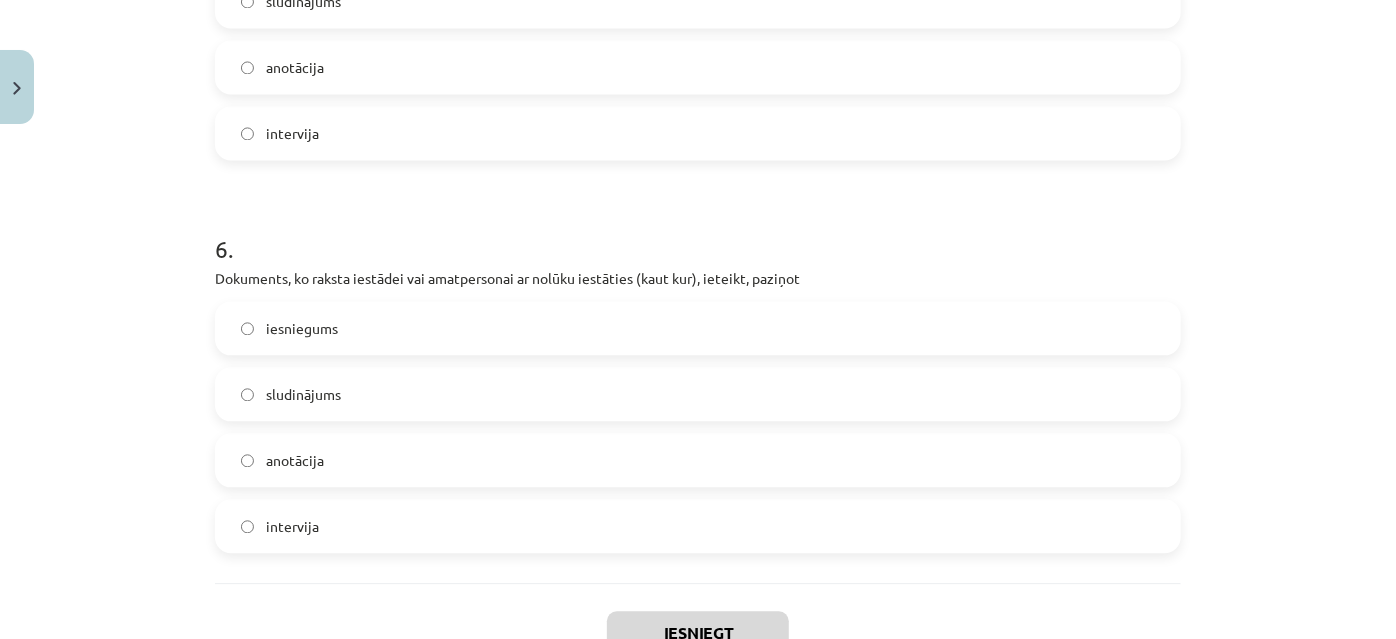 scroll, scrollTop: 2242, scrollLeft: 0, axis: vertical 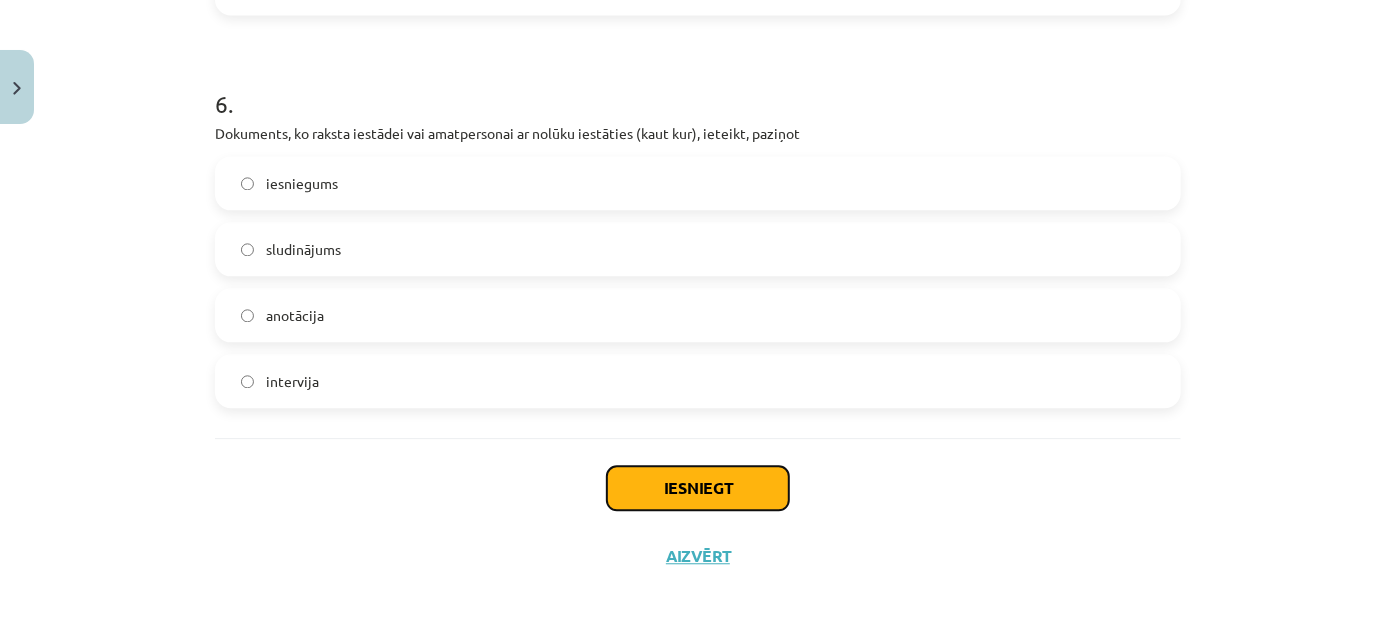click on "Iesniegt" 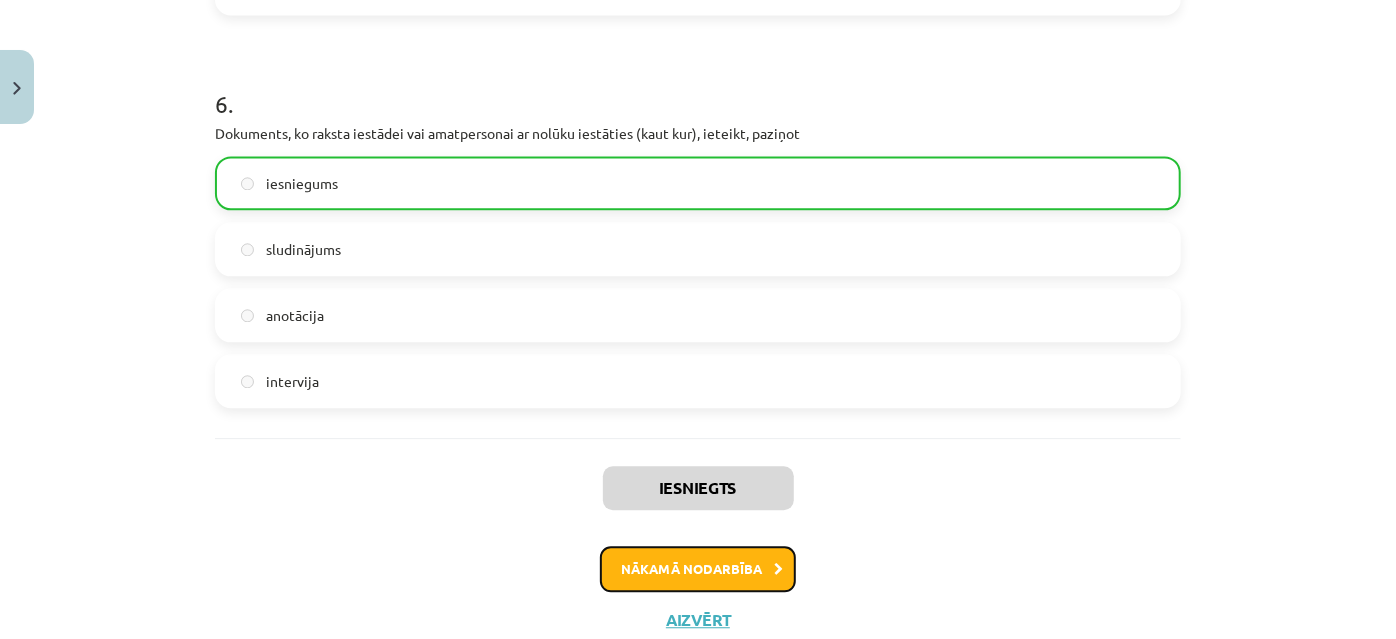 click on "Nākamā nodarbība" 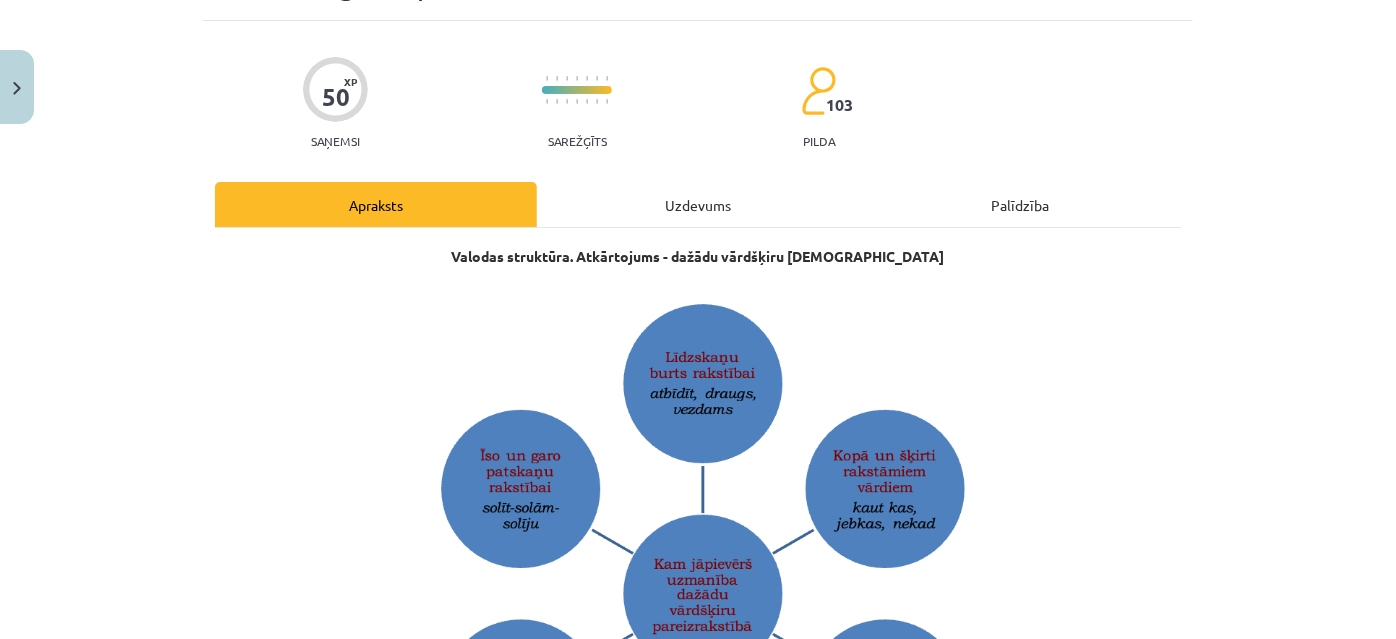 scroll, scrollTop: 50, scrollLeft: 0, axis: vertical 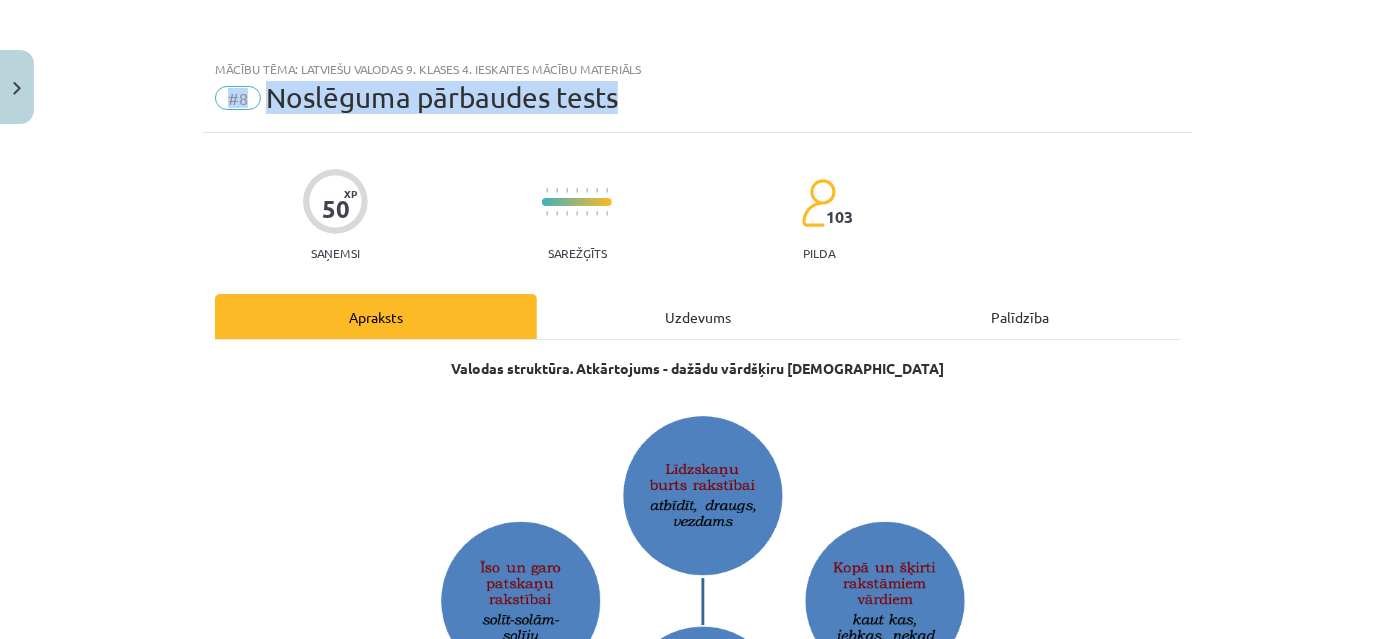 drag, startPoint x: 633, startPoint y: 50, endPoint x: 221, endPoint y: 90, distance: 413.9372 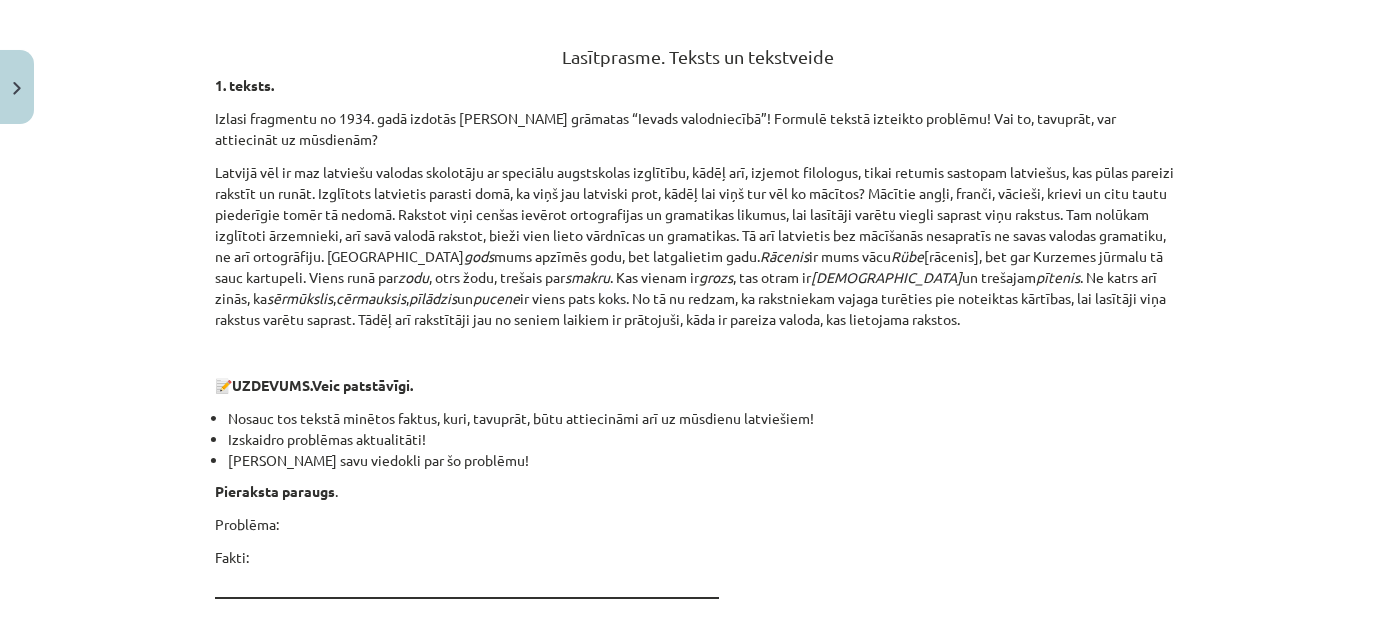 scroll, scrollTop: 3363, scrollLeft: 0, axis: vertical 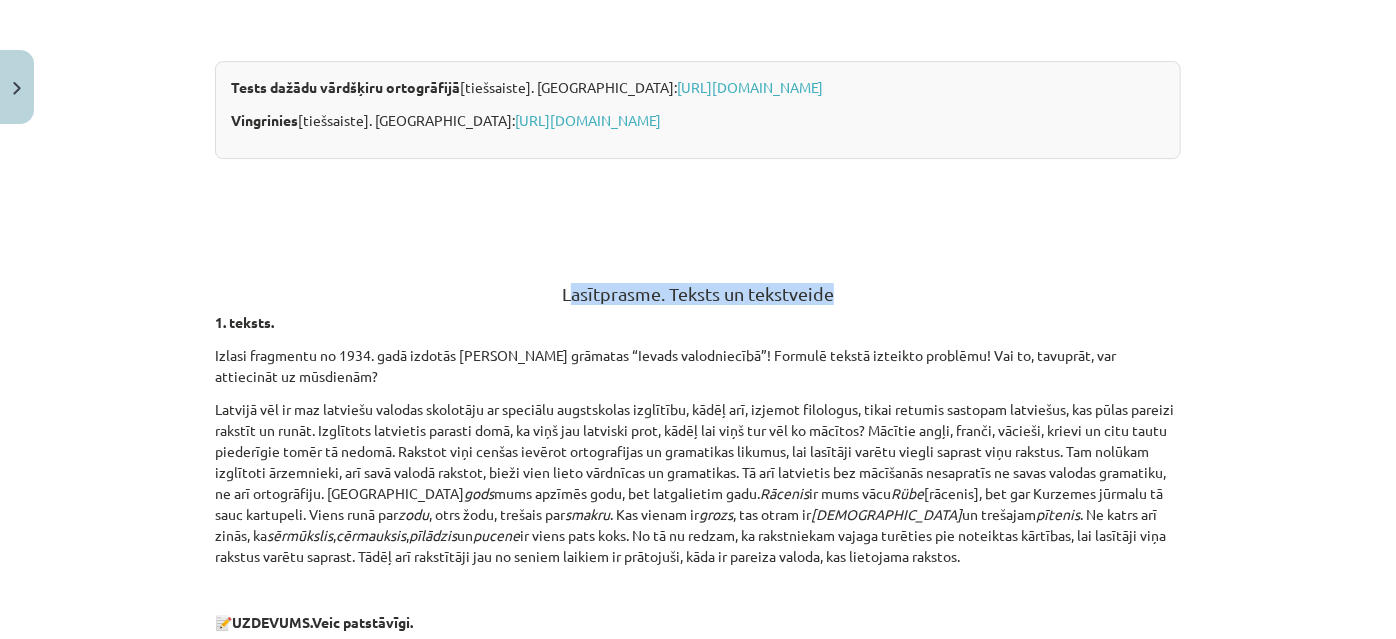 drag, startPoint x: 559, startPoint y: 293, endPoint x: 872, endPoint y: 292, distance: 313.0016 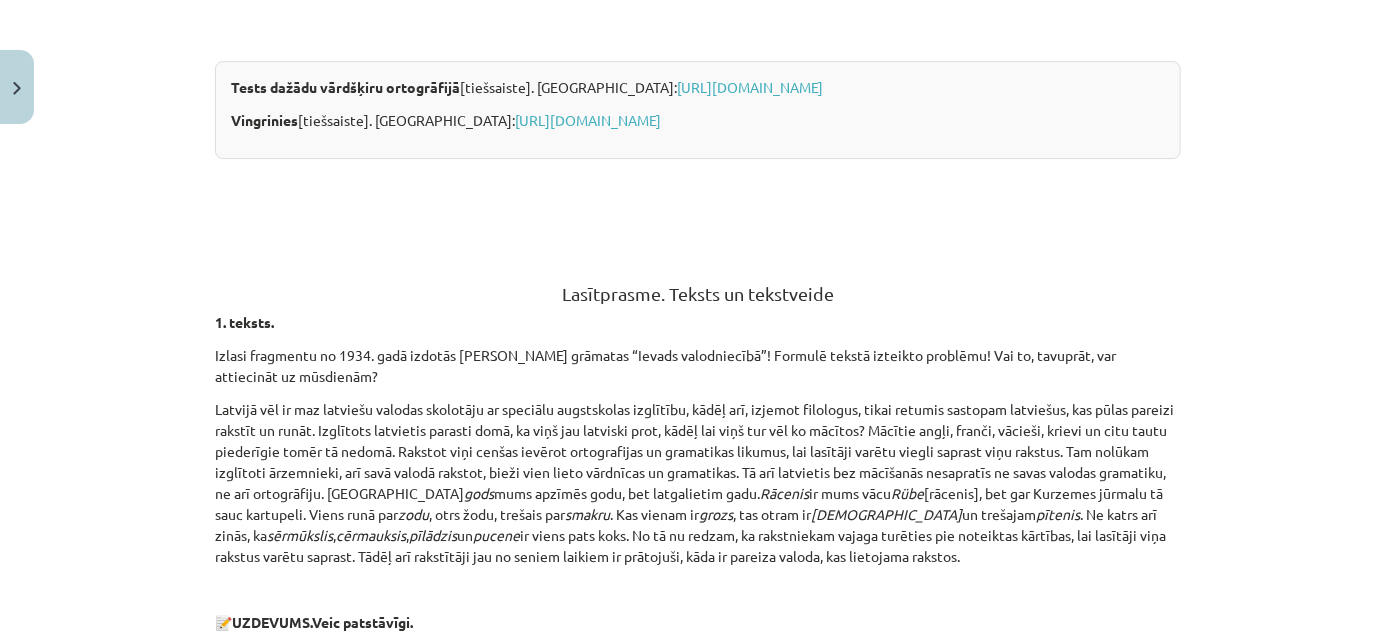click on "Valodas struktūra. Atkārtojums - dažādu vārdšķiru pareizrakstība
Izpēti tabulas un novērtē, kas tev jāatkārto vārdšķiru pareizrakstībā!
🎥  Noskaties:
1. Ortogrāfija — vārdu pareizrakstības sistēma, I
2. Ortogrāfija — vārdu pareizrakstības sistēma
Pašpārbaude
📥  Lejupielādē  uzdevumus patstāvīgai mācīšanai
Tests dažādu vārdšķiru ortogrāfijā  [tiešsaiste]. Pieejams:  http://www.uzdevumi.lv/p/latviesu-valoda/9-klase/ortografija-3310
Vingrinies  [tiešsaiste]. Pieejams:  https://quizizz.com/join/quiz/5f9c5dfa7f9cc0001b3cc1b1/start?studentShare=true
Lasītprasme. Teksts un tekstveide
1. teksts.
Izlasi fragmentu no 1934. gadā izdotās Pētera Šmita grāmatas “Ievads valodniecībā”! Formulē tekstā izteikto problēmu! Vai to, tavuprāt, var attiecināt uz mūsdienām?
gods  mums apzīmēs godu, bet latgalietim gadu.  Rācenis  ir mums vācu  Rübe" 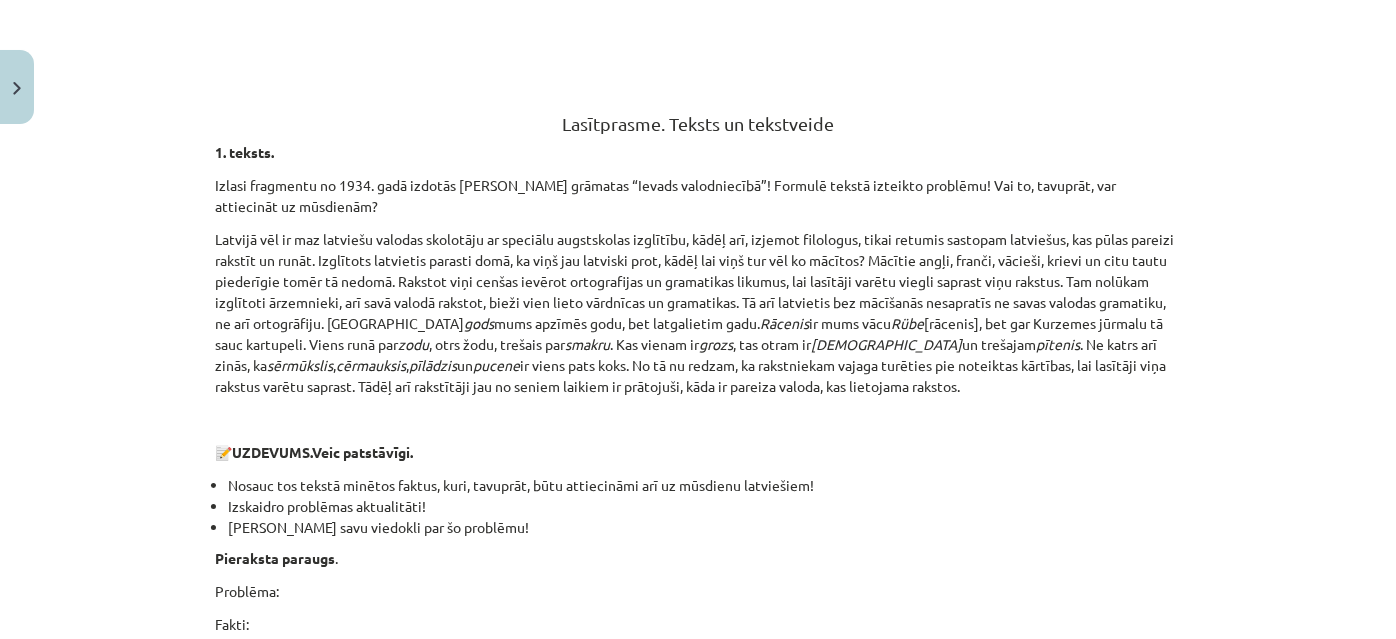 scroll, scrollTop: 3363, scrollLeft: 0, axis: vertical 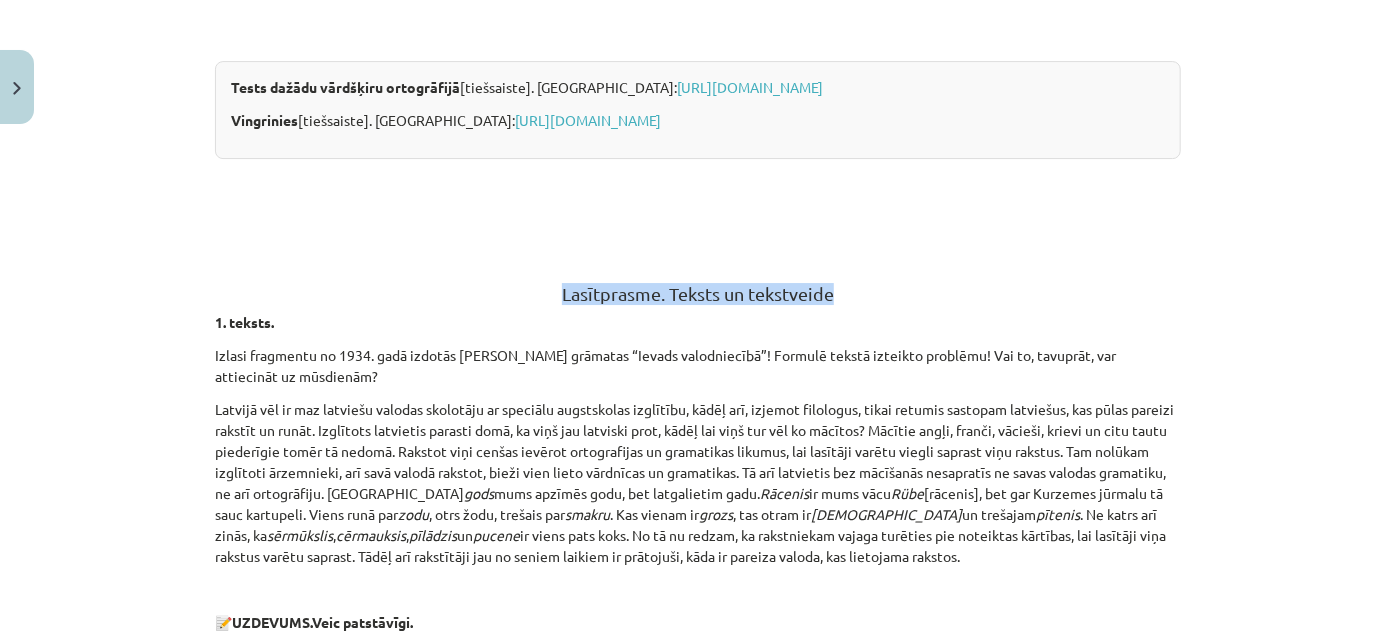 drag, startPoint x: 550, startPoint y: 292, endPoint x: 775, endPoint y: 291, distance: 225.00223 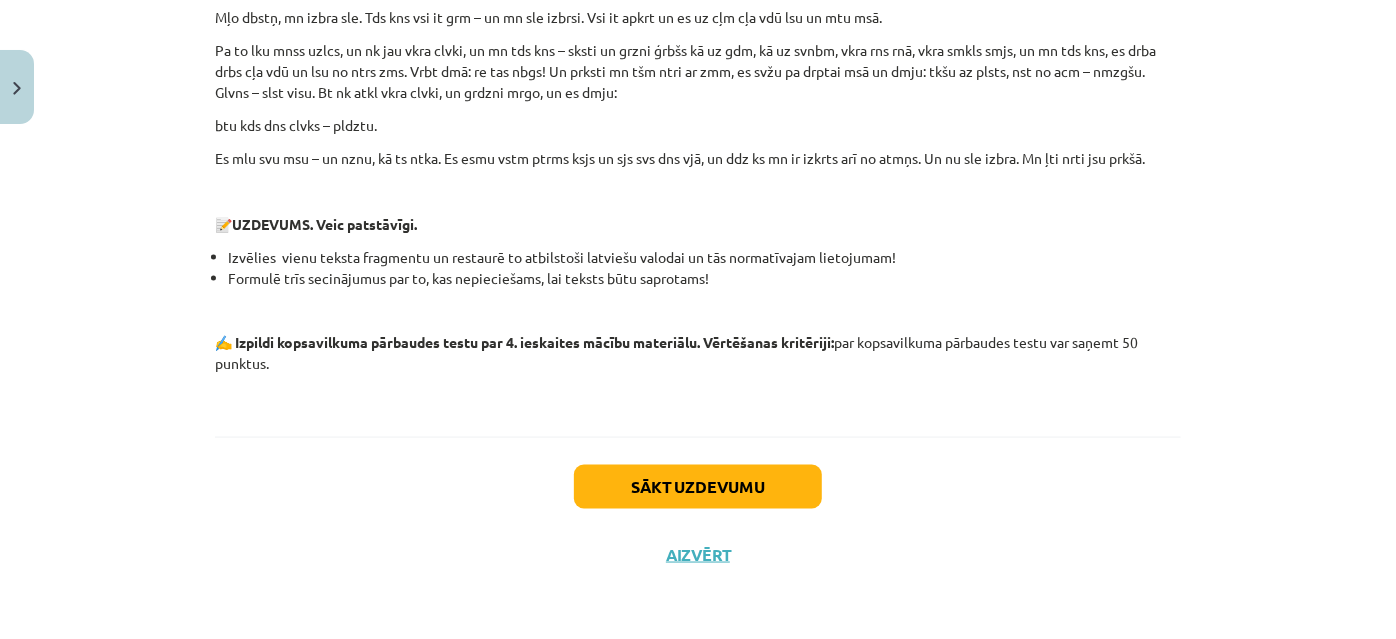 scroll, scrollTop: 5101, scrollLeft: 0, axis: vertical 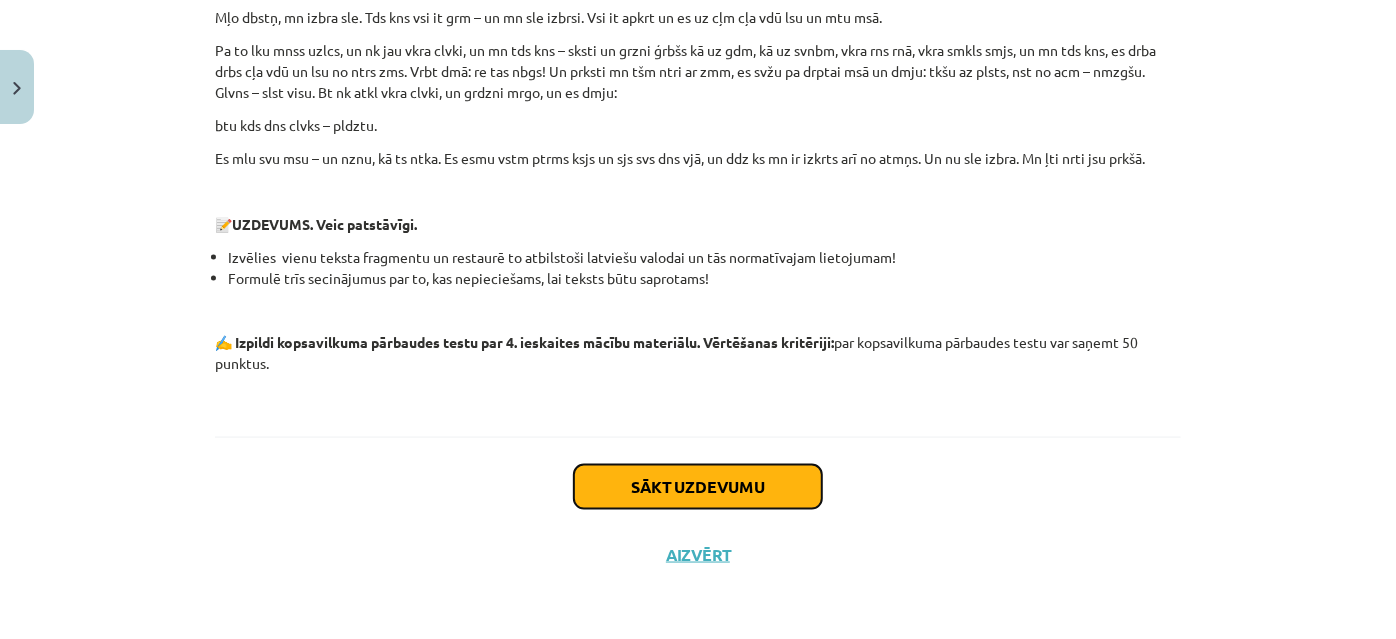 click on "Sākt uzdevumu" 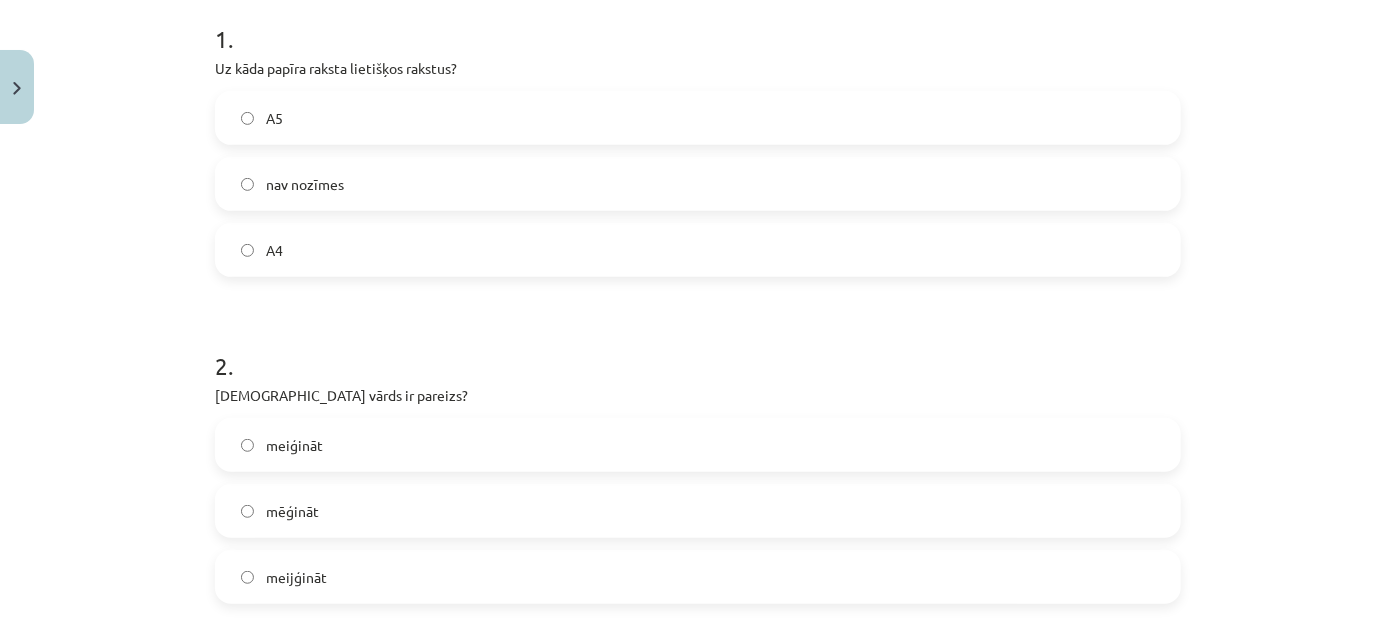scroll, scrollTop: 413, scrollLeft: 0, axis: vertical 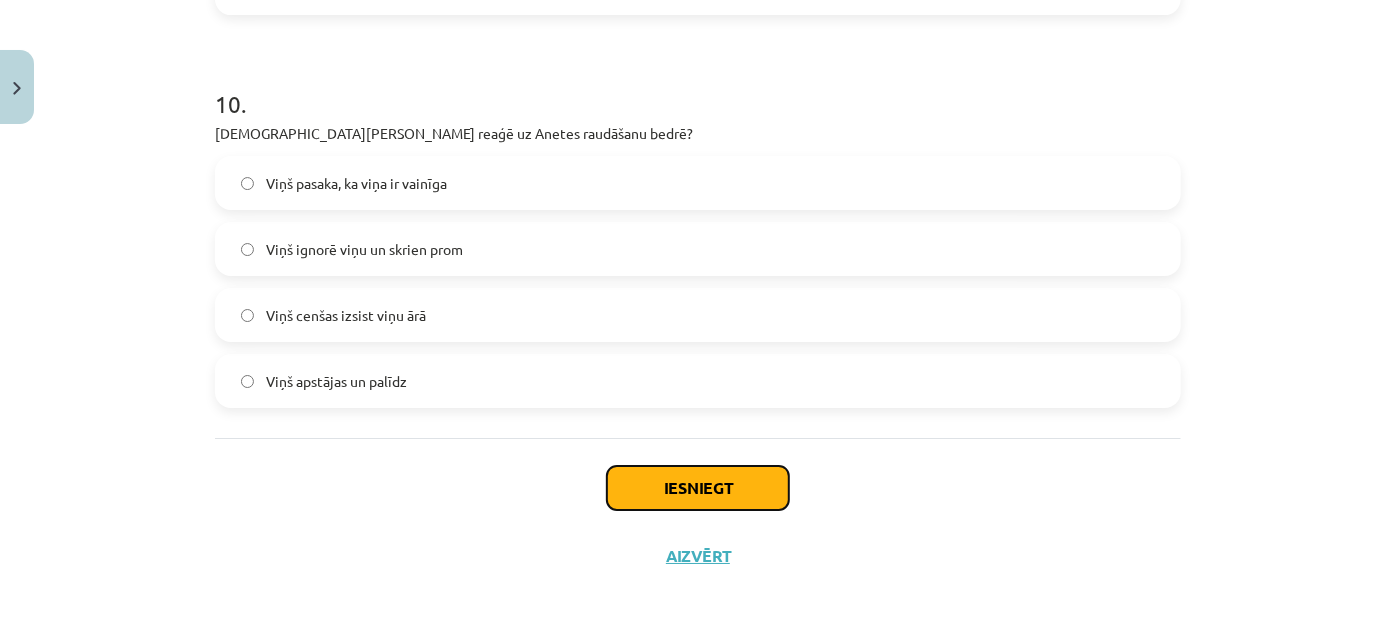 click on "Iesniegt" 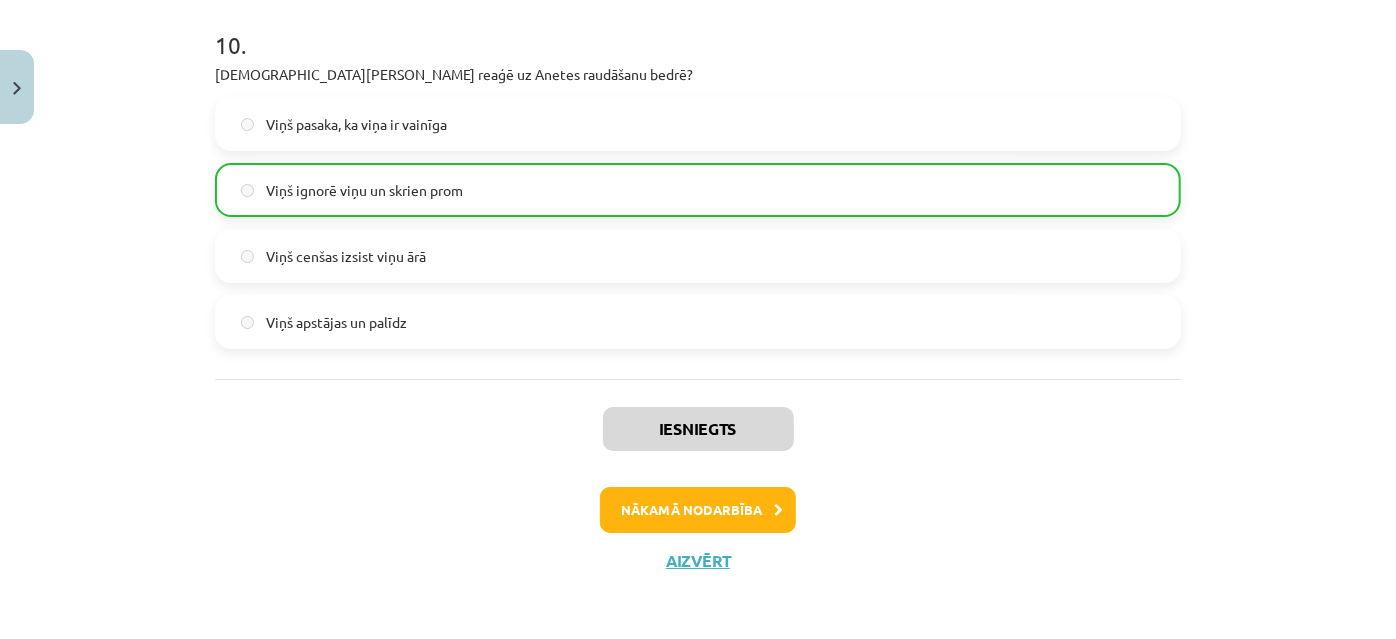 scroll, scrollTop: 3480, scrollLeft: 0, axis: vertical 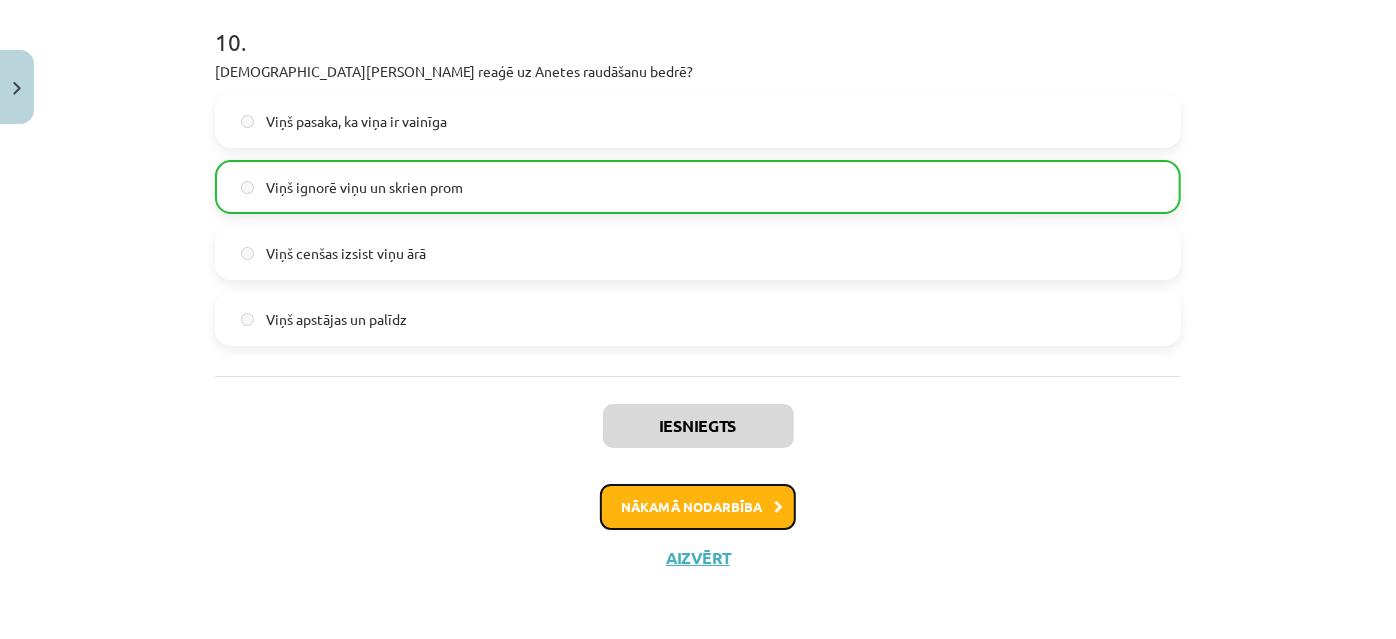 click on "Nākamā nodarbība" 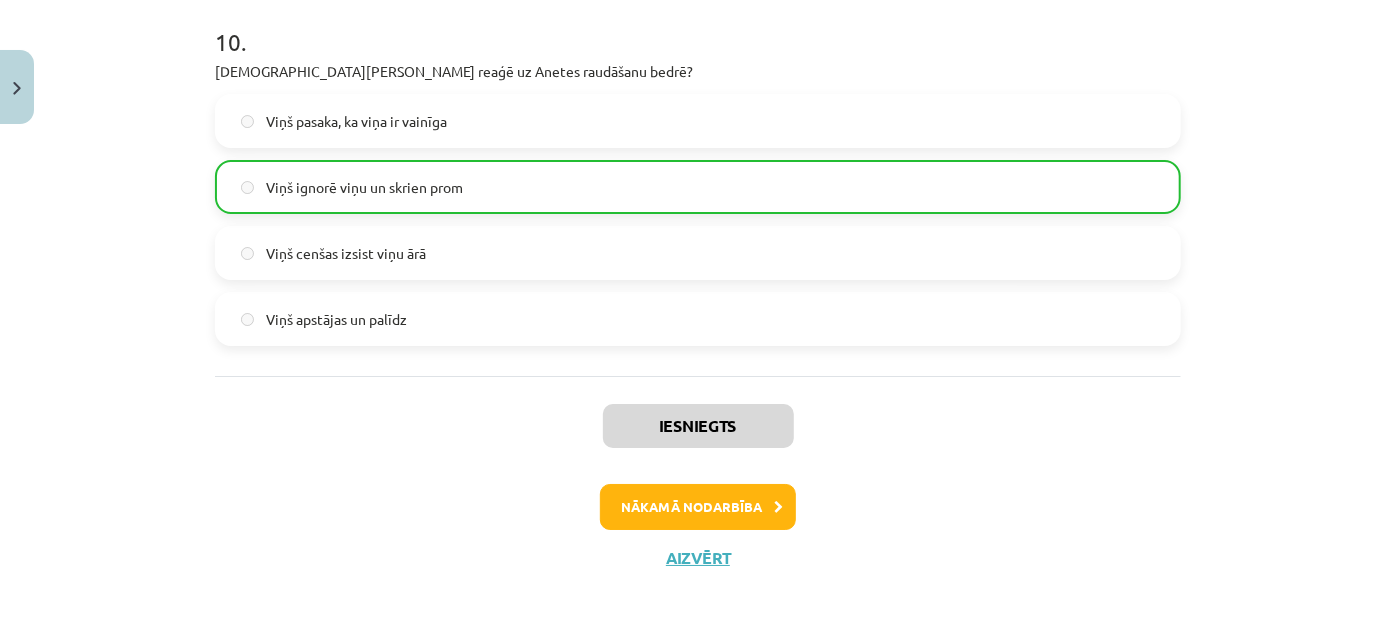 scroll, scrollTop: 0, scrollLeft: 0, axis: both 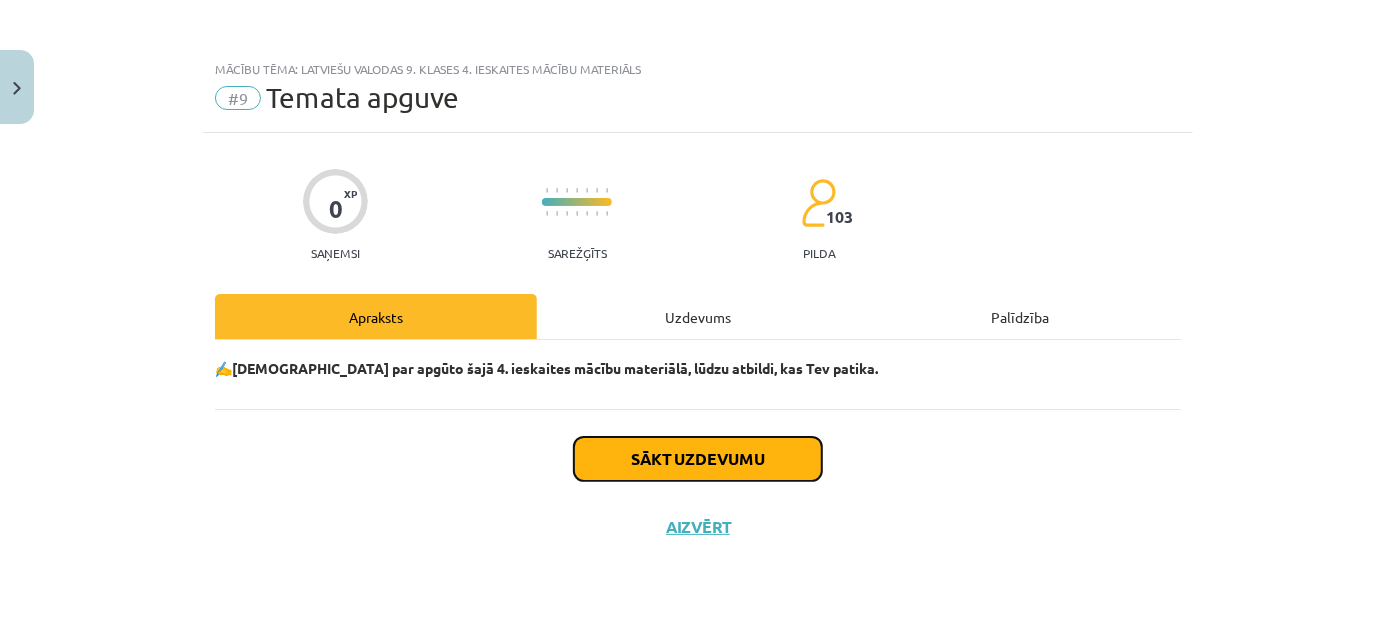 click on "Sākt uzdevumu" 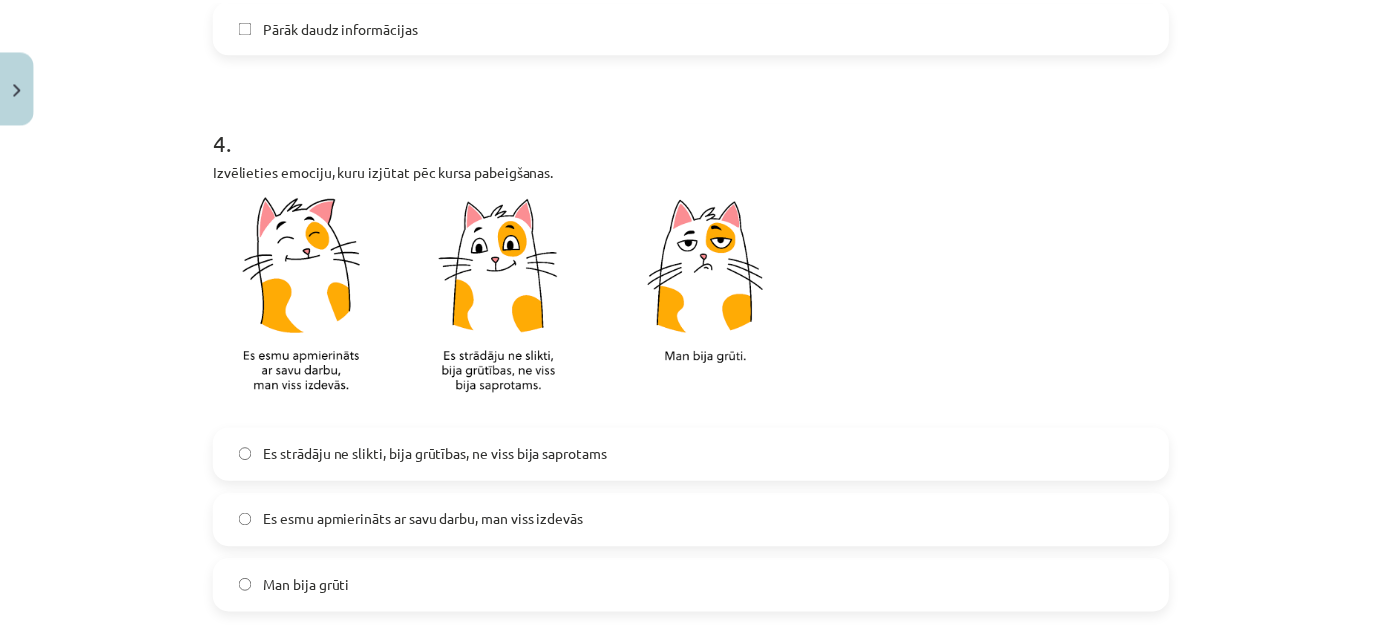 scroll, scrollTop: 1875, scrollLeft: 0, axis: vertical 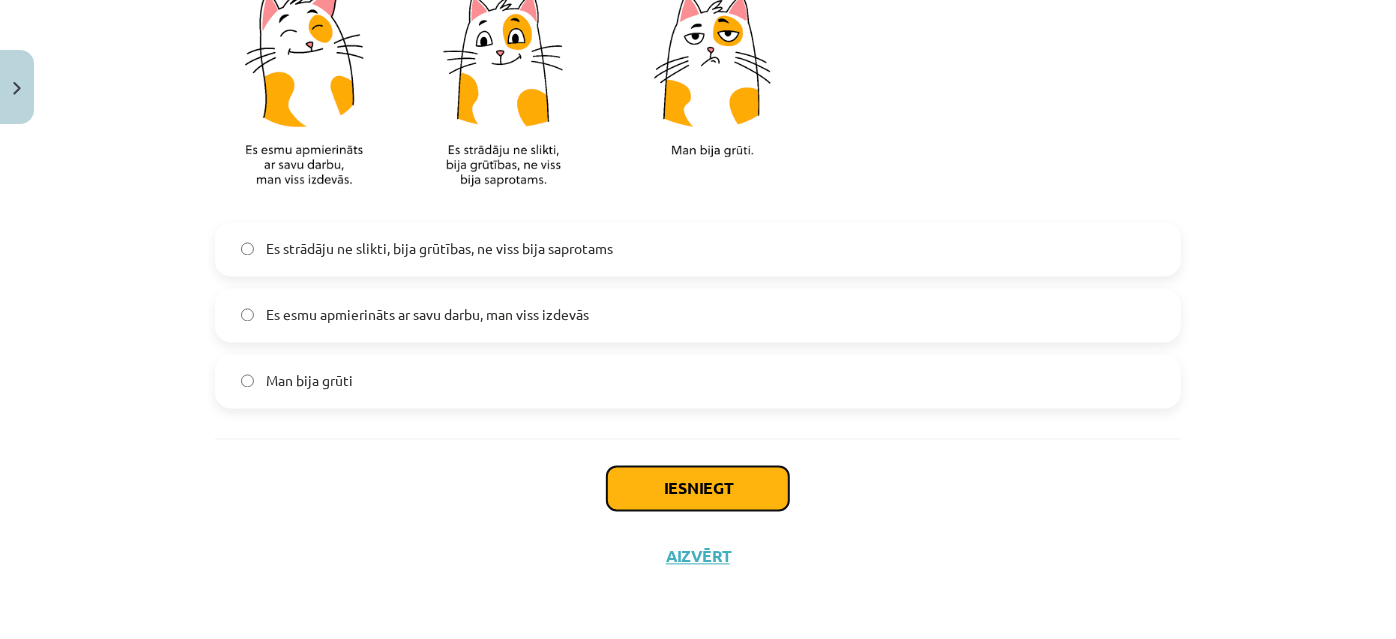 click on "Iesniegt" 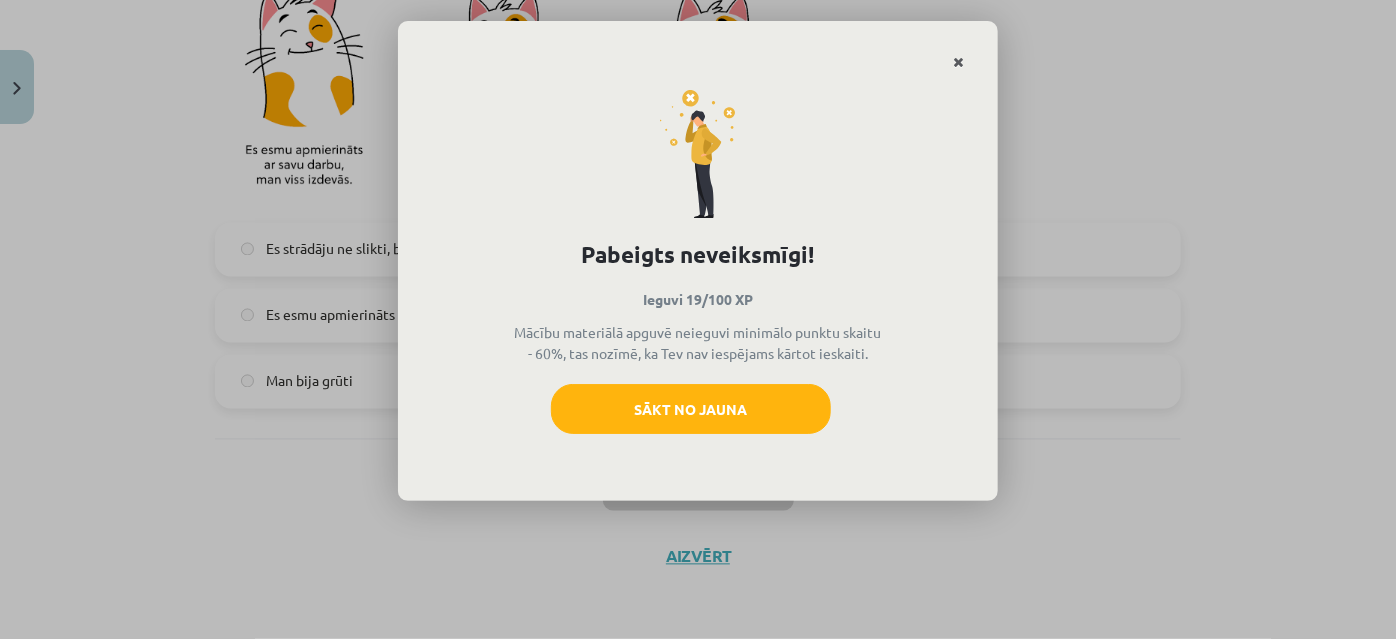 click 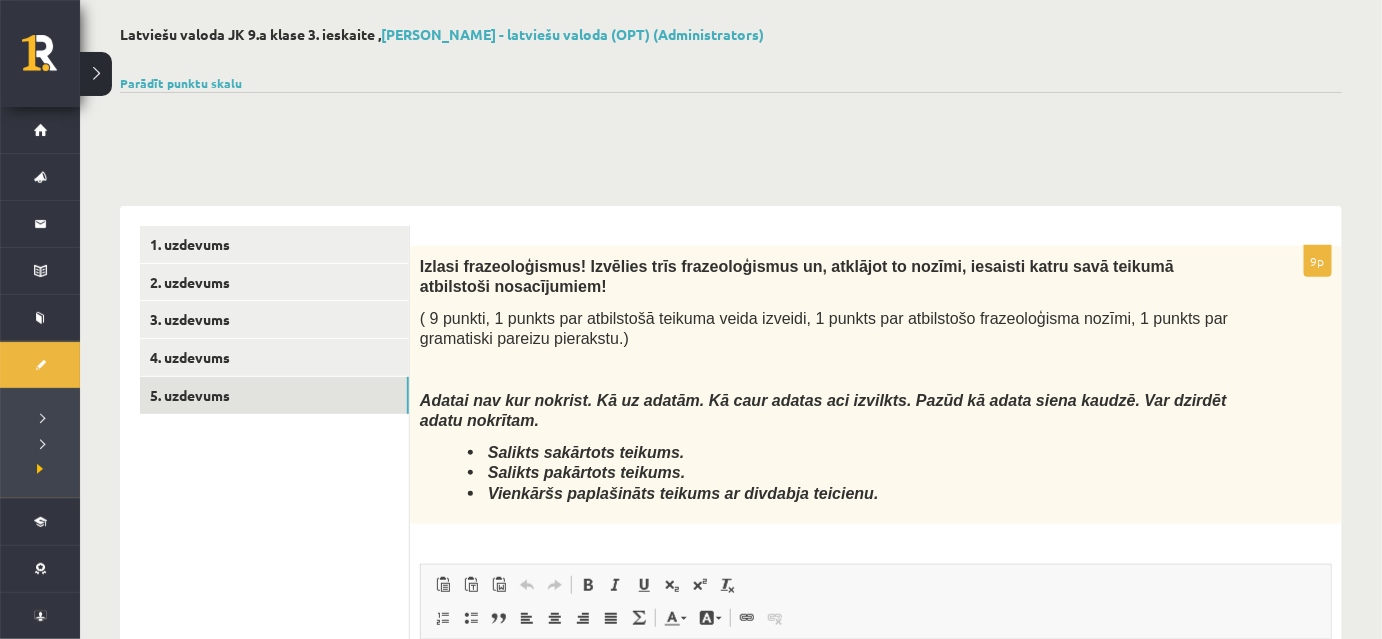 scroll, scrollTop: 0, scrollLeft: 0, axis: both 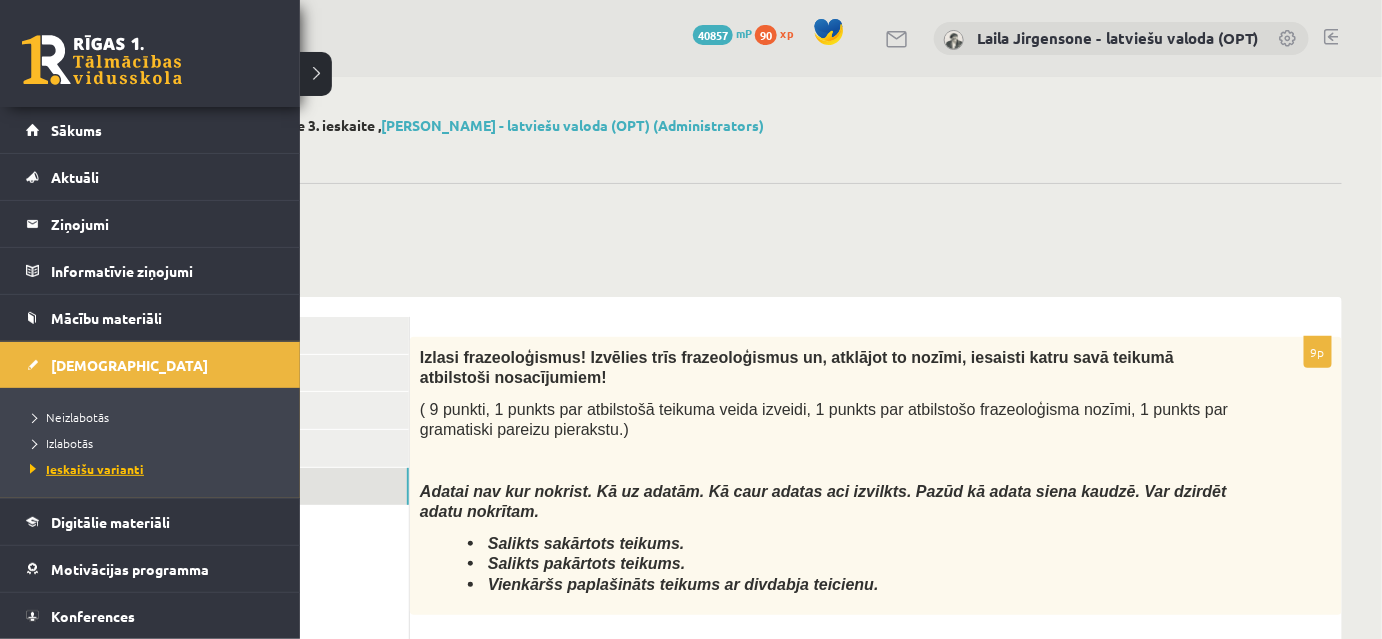click on "Ieskaišu varianti" at bounding box center (84, 469) 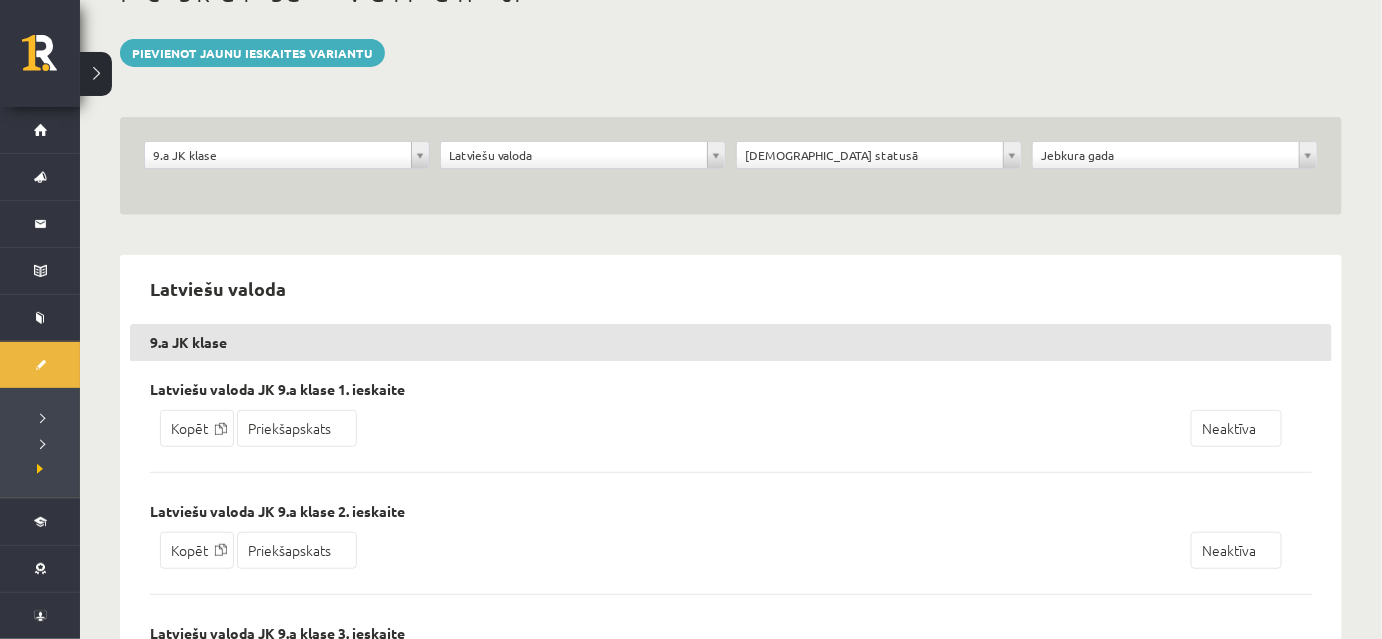 scroll, scrollTop: 0, scrollLeft: 0, axis: both 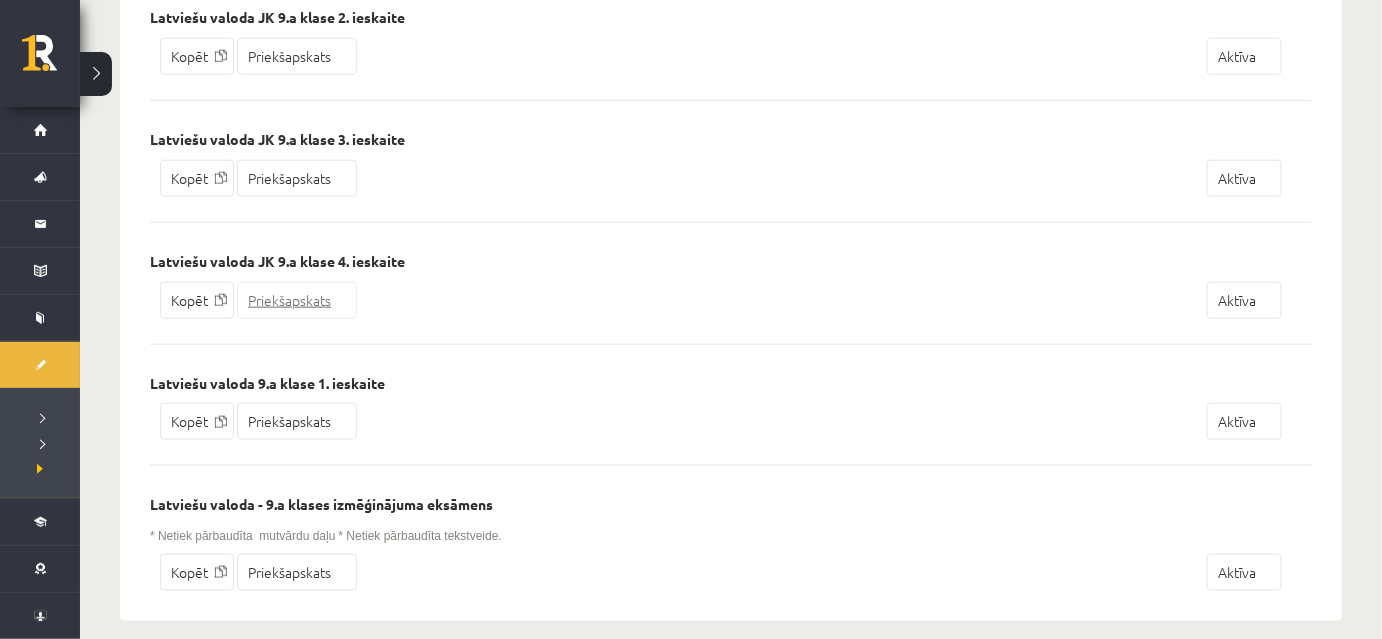 click on "Priekšapskats" at bounding box center [297, 300] 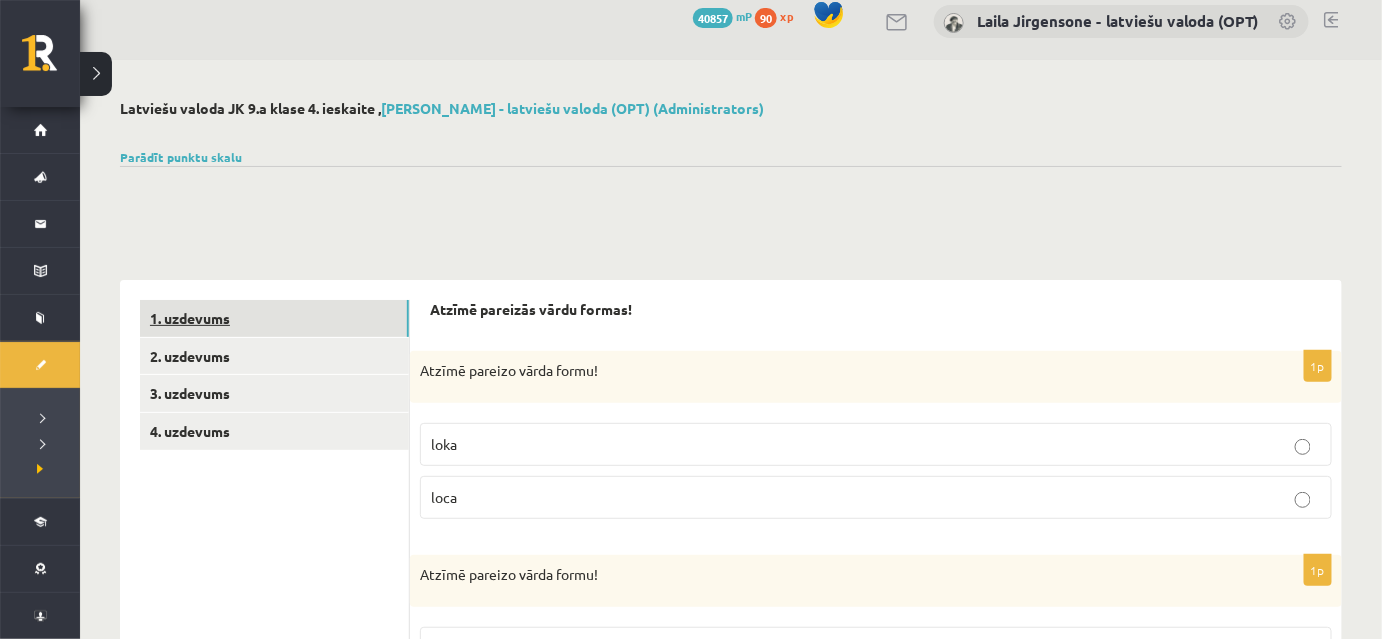 scroll, scrollTop: 0, scrollLeft: 0, axis: both 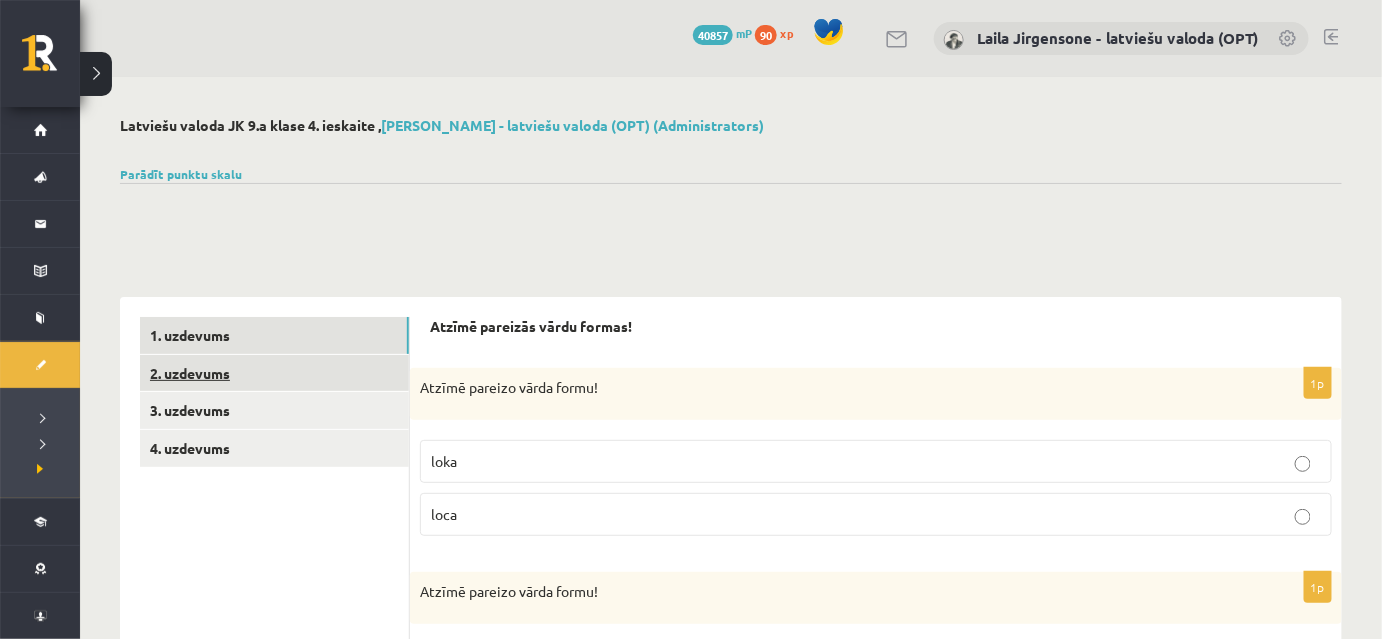 click on "2. uzdevums" at bounding box center [274, 373] 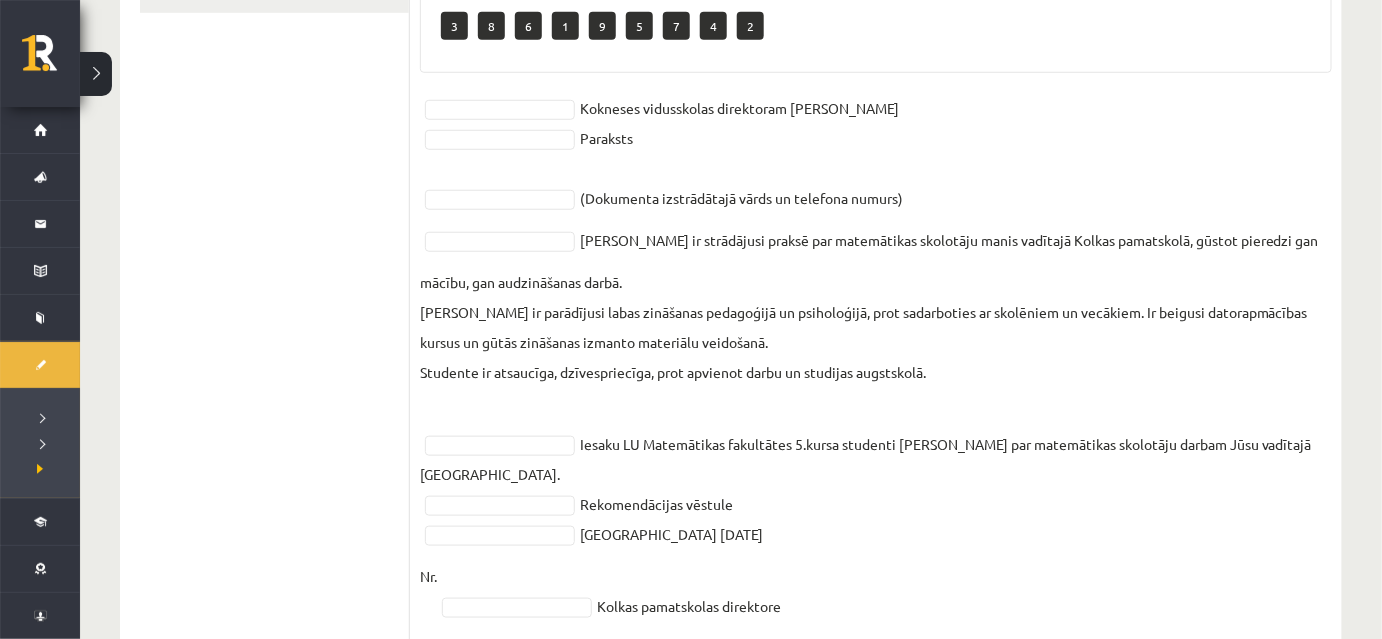 scroll, scrollTop: 181, scrollLeft: 0, axis: vertical 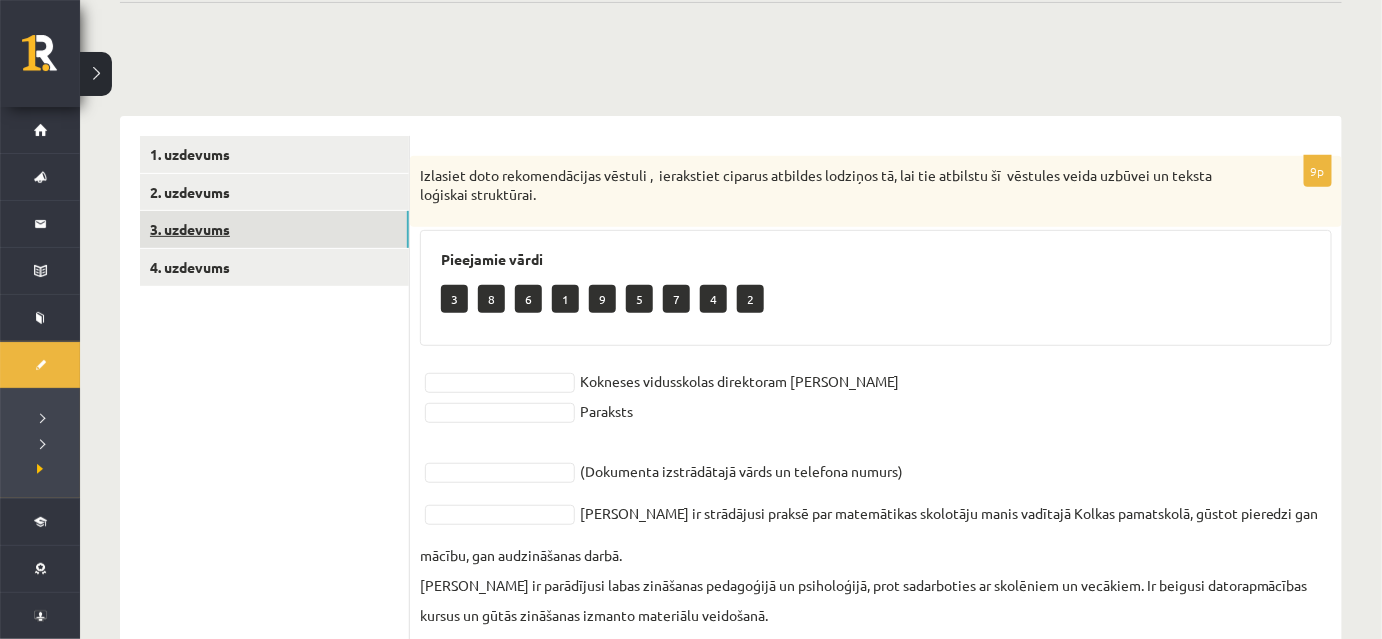 click on "3. uzdevums" at bounding box center (274, 229) 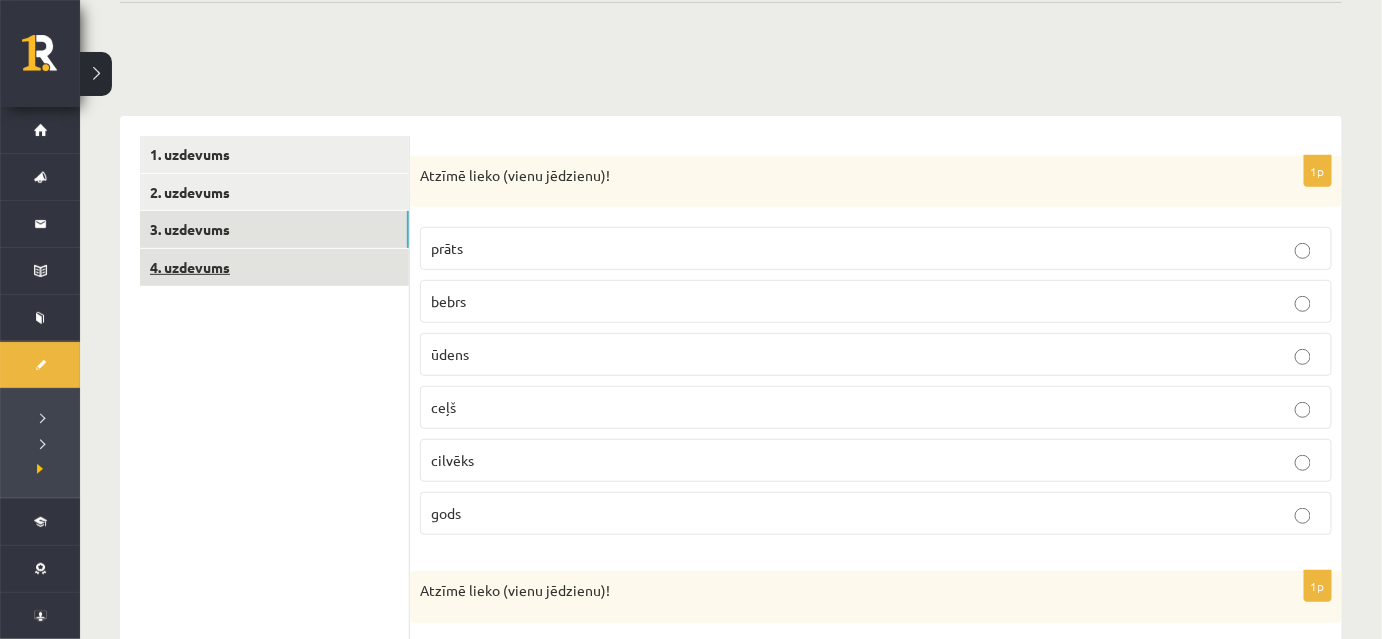 click on "4. uzdevums" at bounding box center (274, 267) 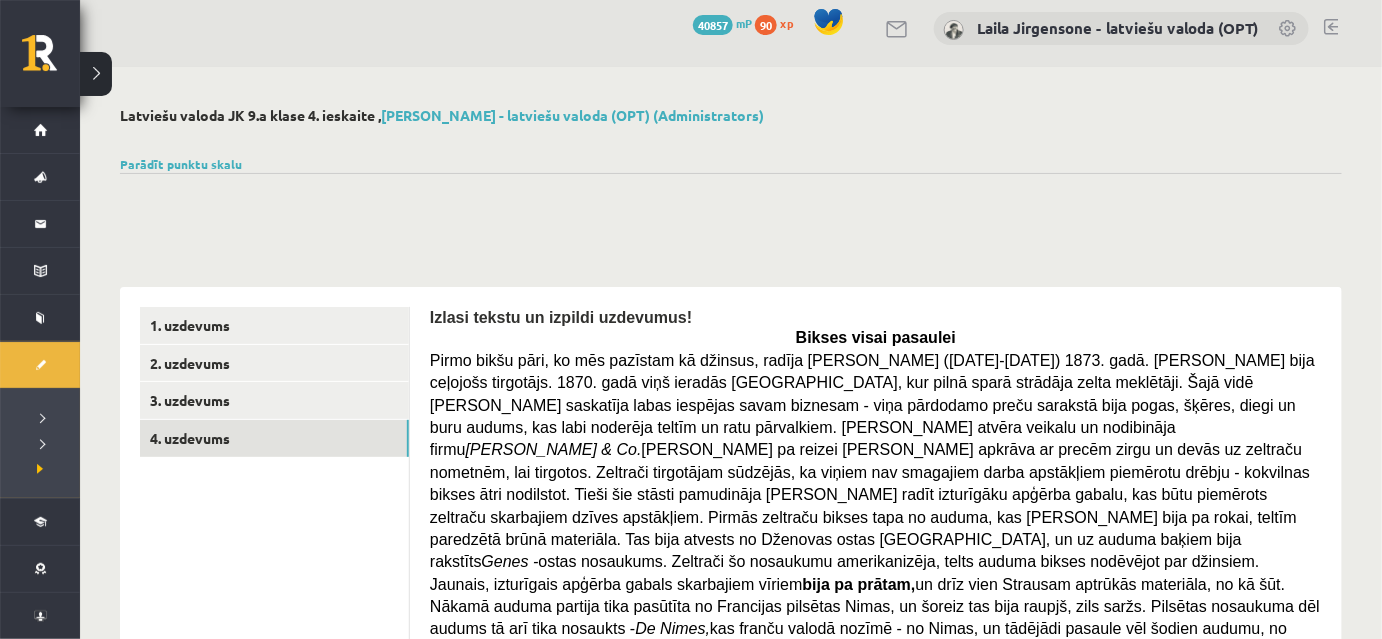scroll, scrollTop: 0, scrollLeft: 0, axis: both 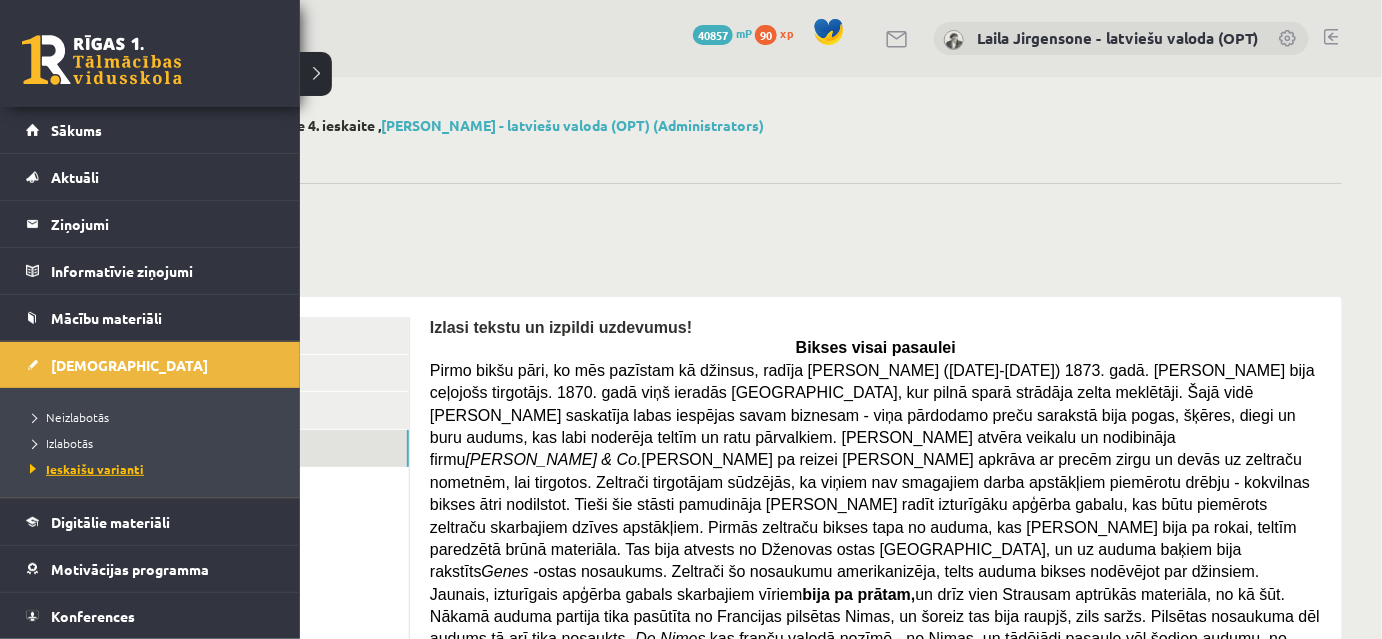 click on "Ieskaišu varianti" at bounding box center [84, 469] 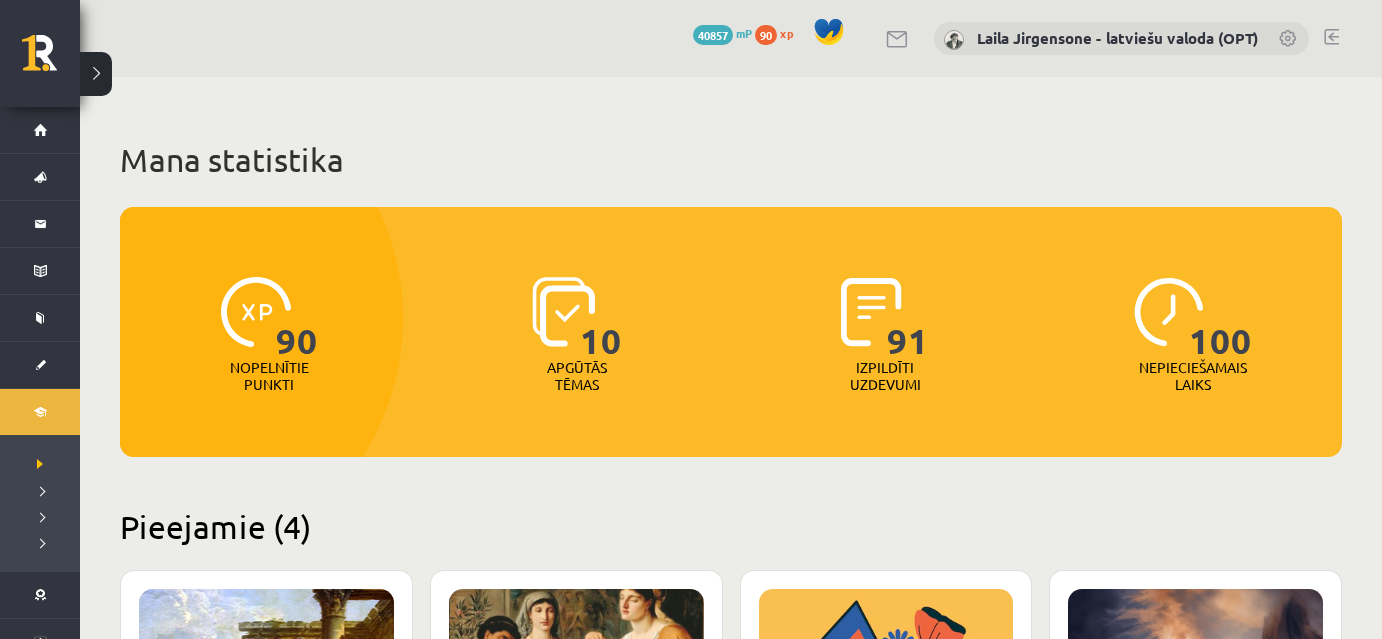 scroll, scrollTop: 0, scrollLeft: 0, axis: both 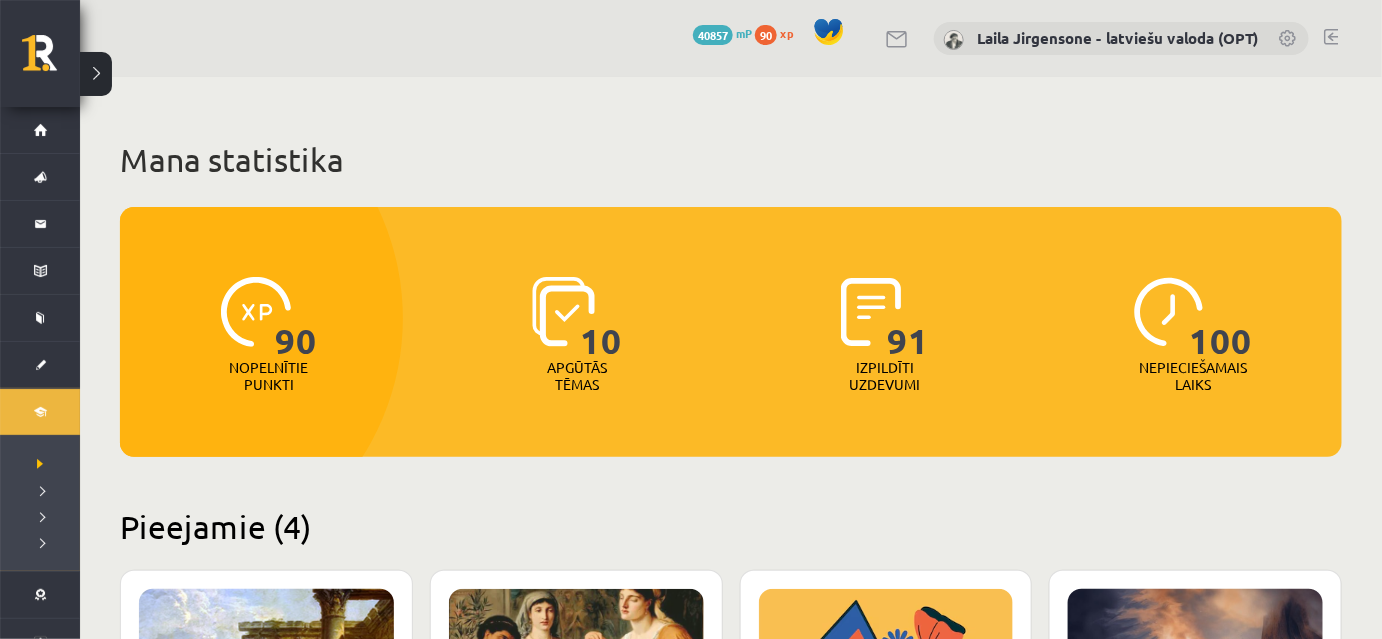 click at bounding box center [1331, 37] 